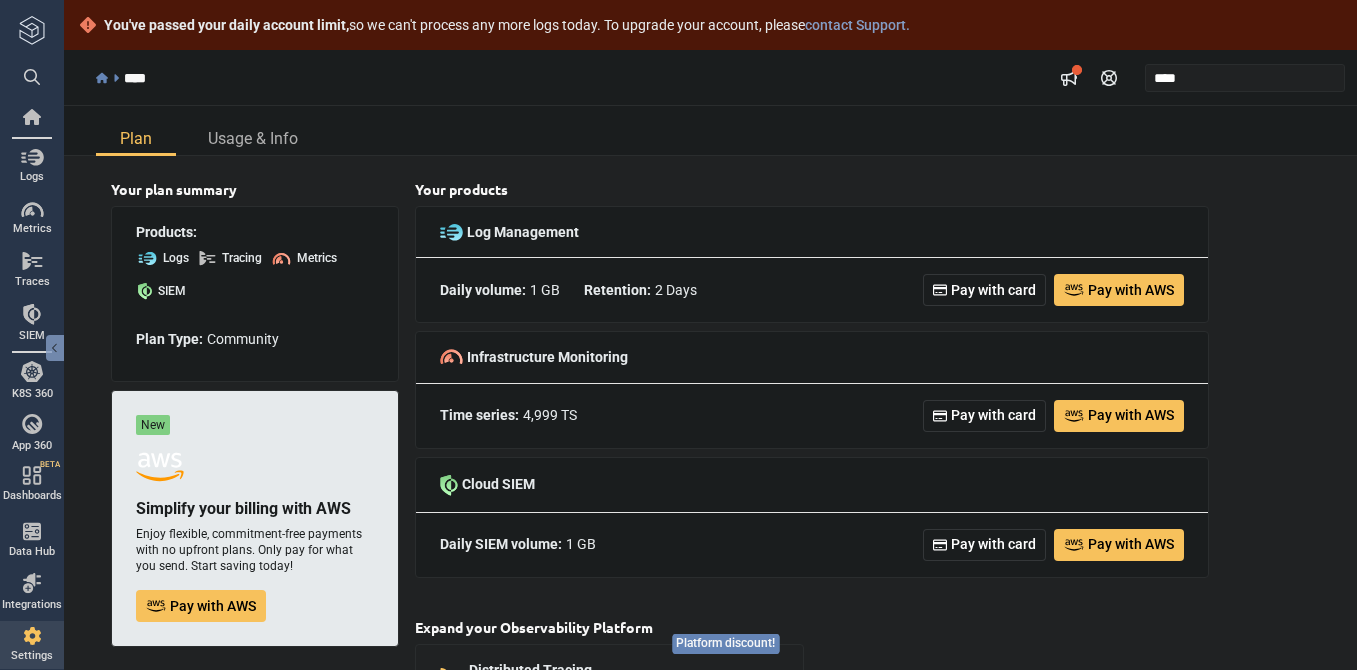 scroll, scrollTop: 0, scrollLeft: 0, axis: both 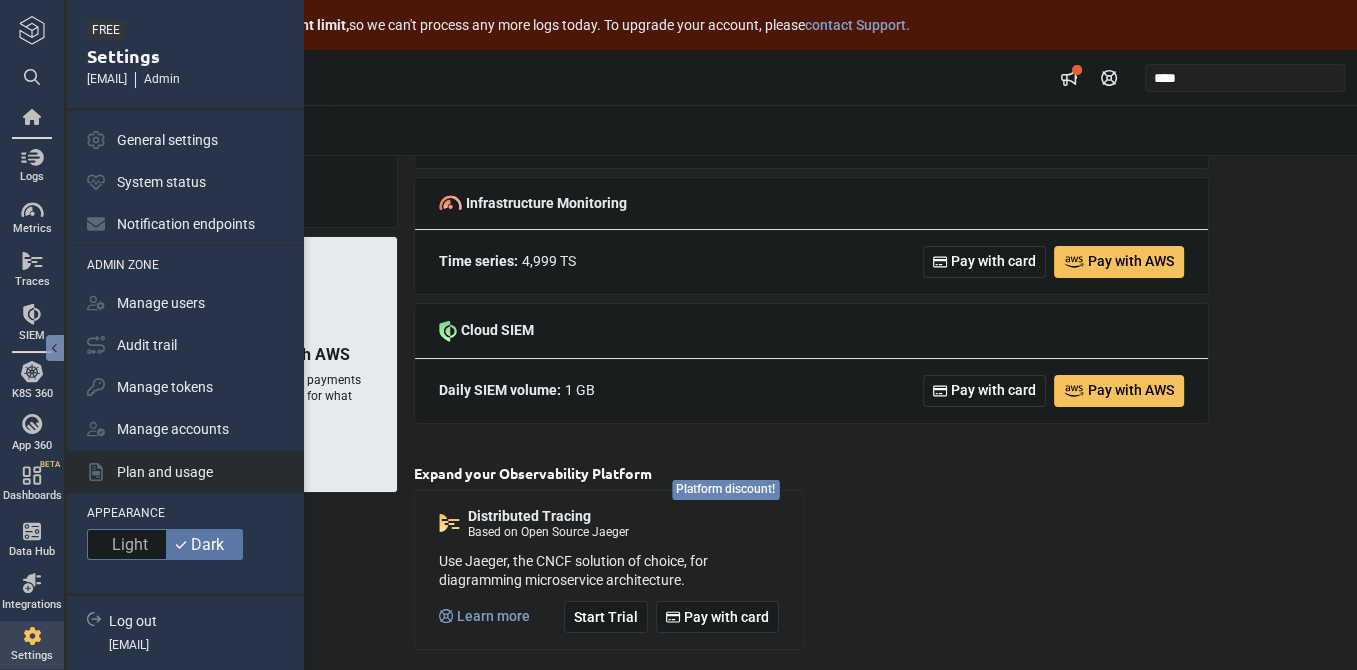 click on "Settings" at bounding box center [32, 645] 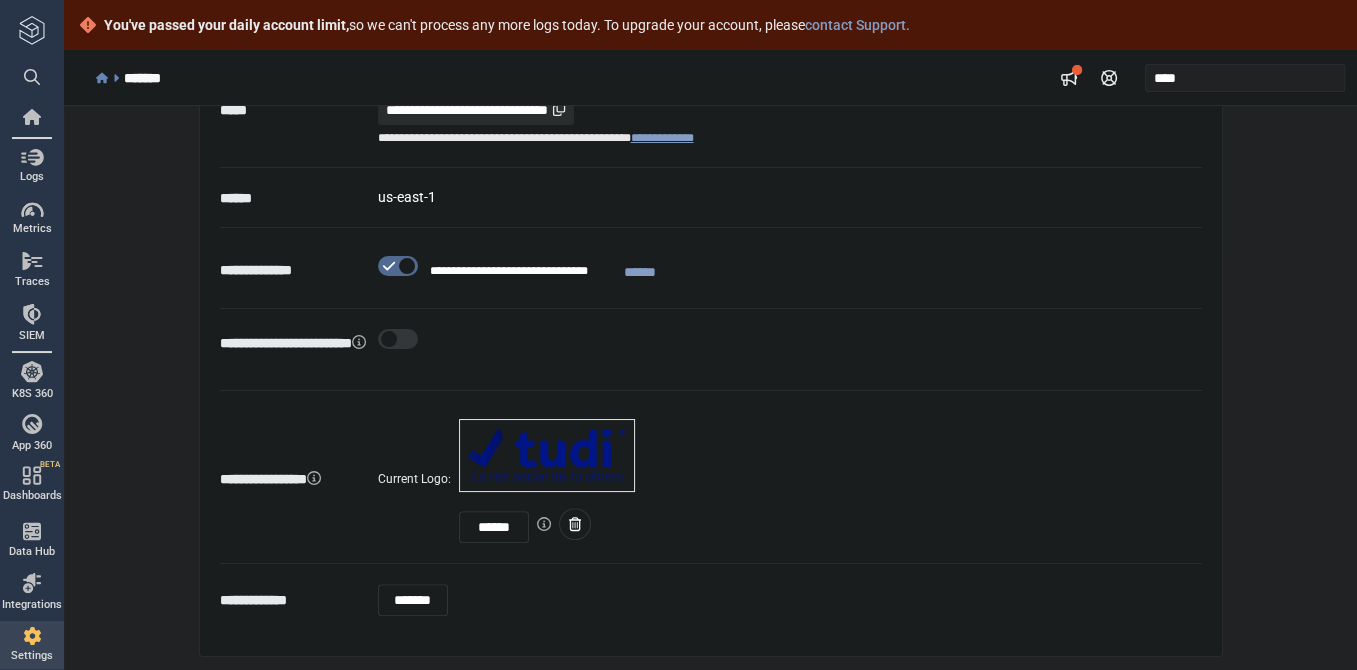 scroll, scrollTop: 499, scrollLeft: 0, axis: vertical 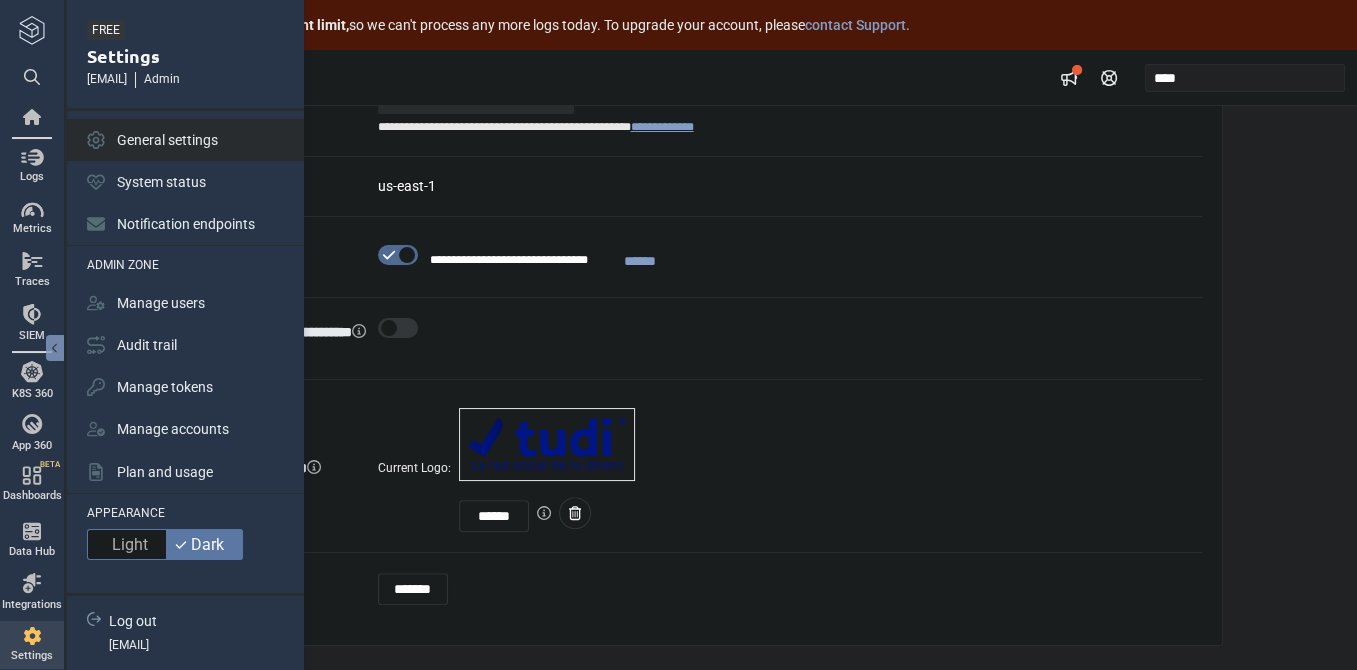 click at bounding box center (32, 636) 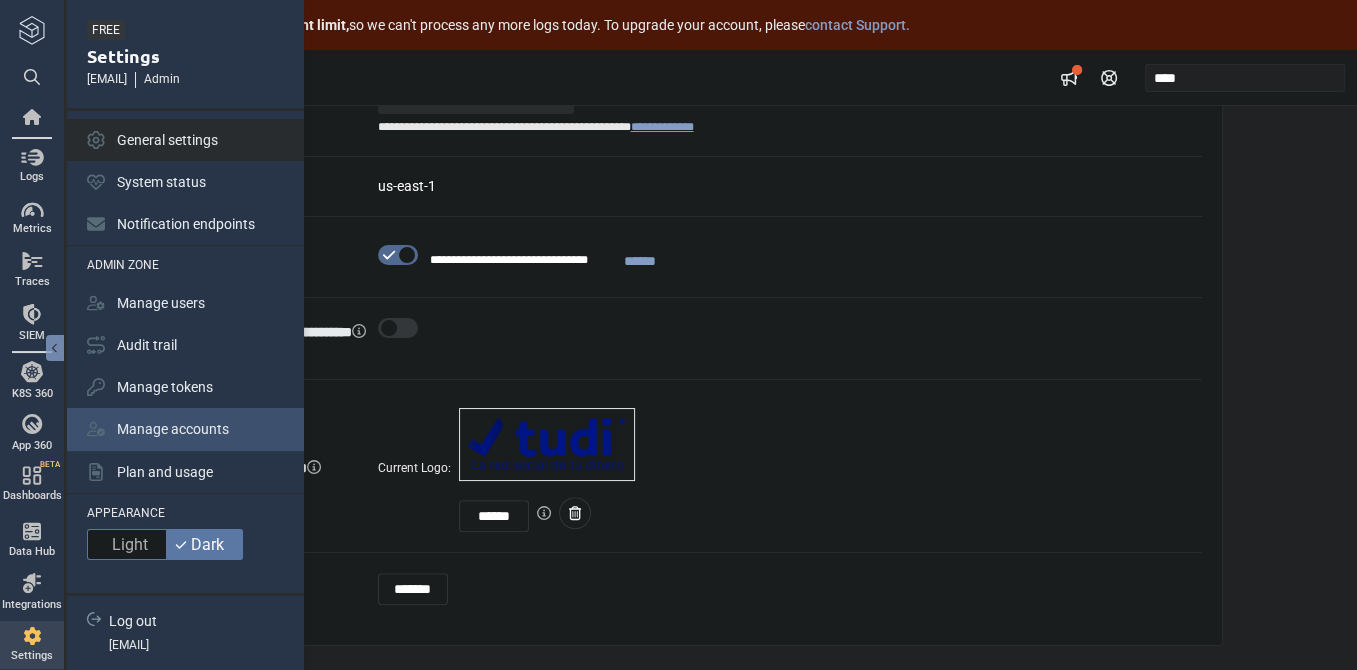 click on "Manage accounts" at bounding box center [173, 429] 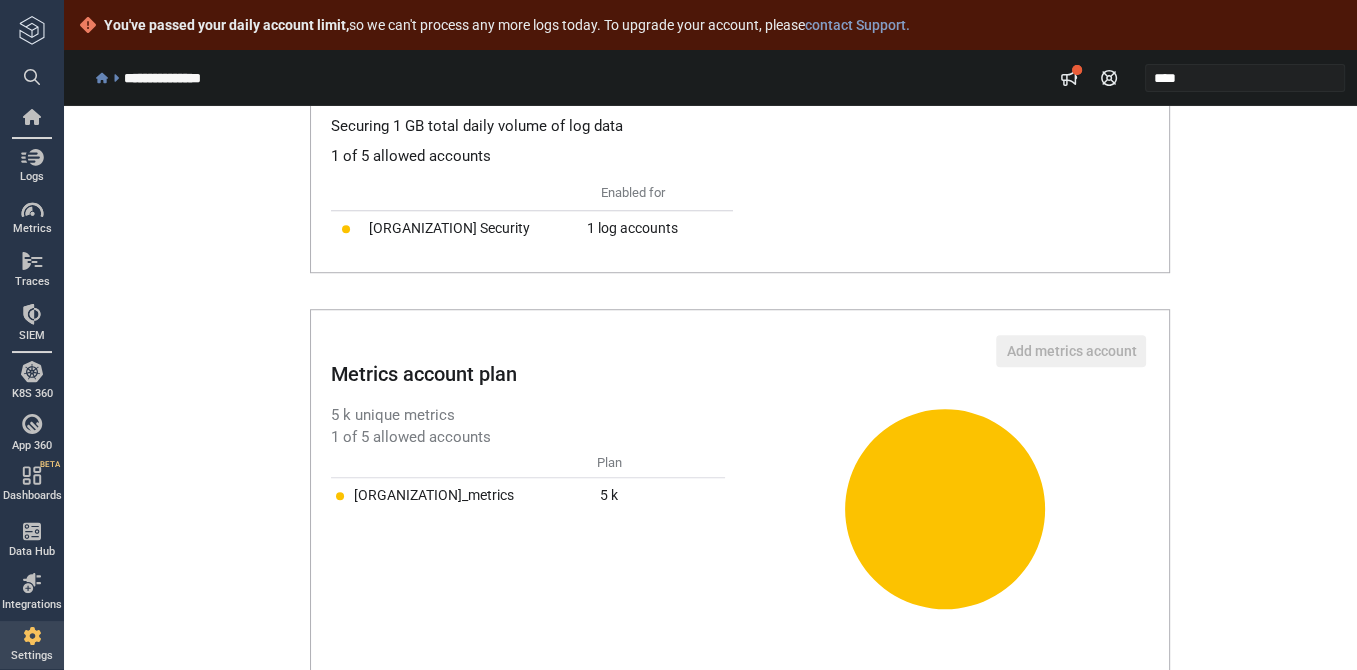 scroll, scrollTop: 1347, scrollLeft: 0, axis: vertical 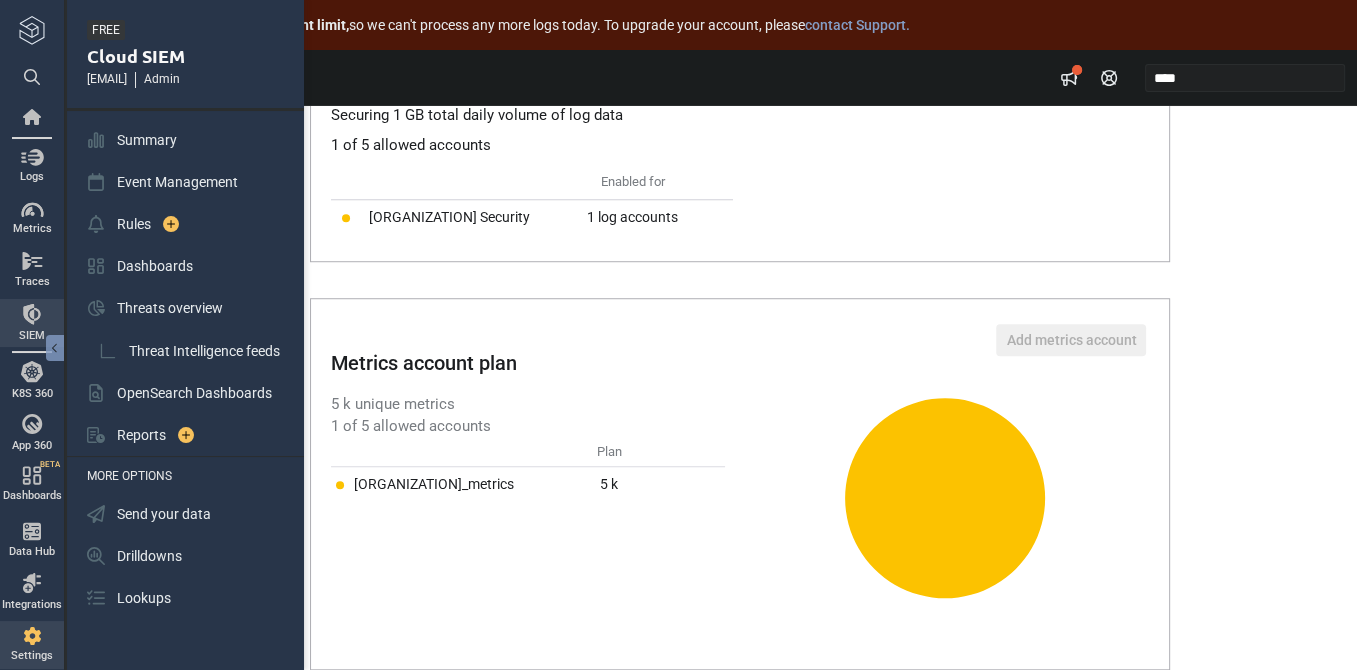 click on "SIEM" at bounding box center (32, 323) 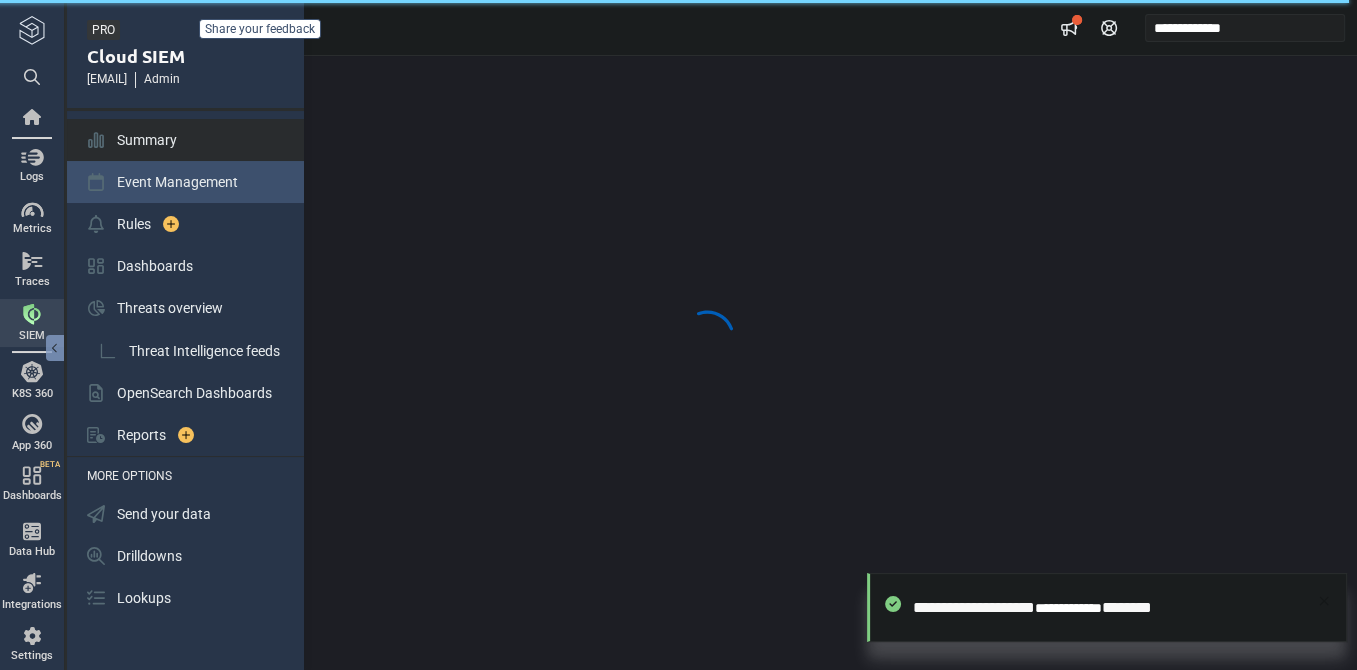 scroll, scrollTop: 0, scrollLeft: 0, axis: both 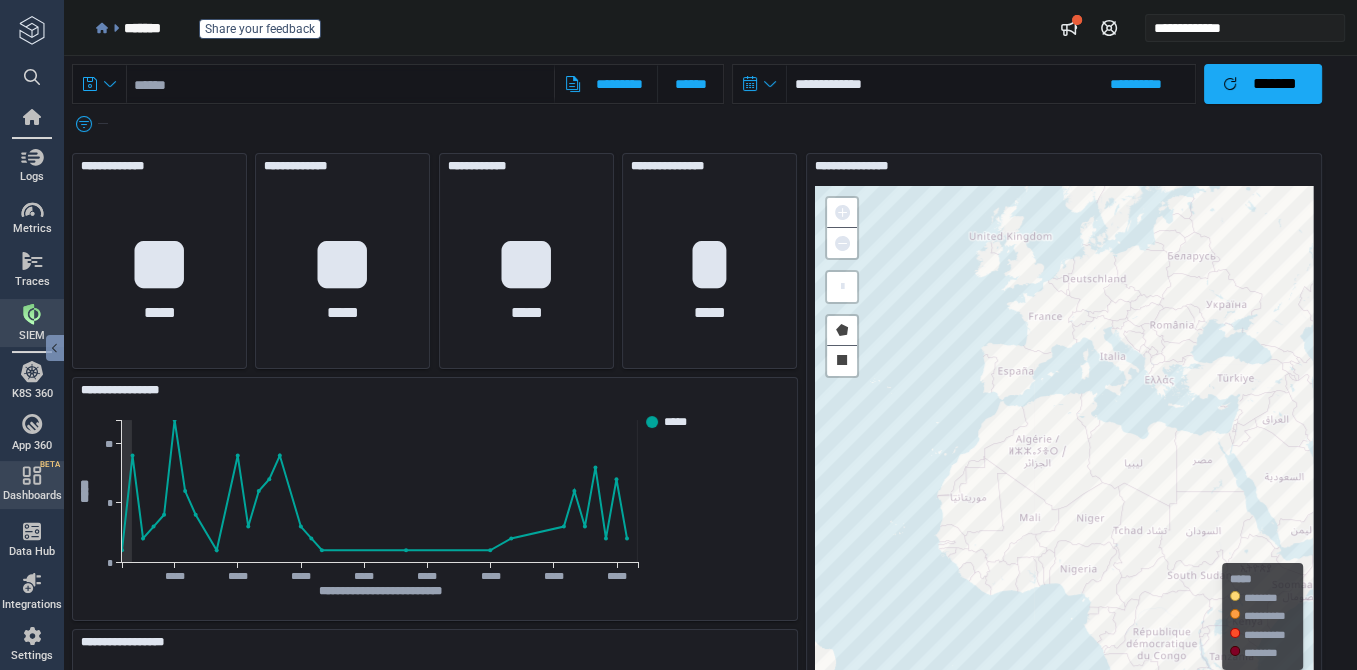 click on "Dashboards BETA" at bounding box center (32, 484) 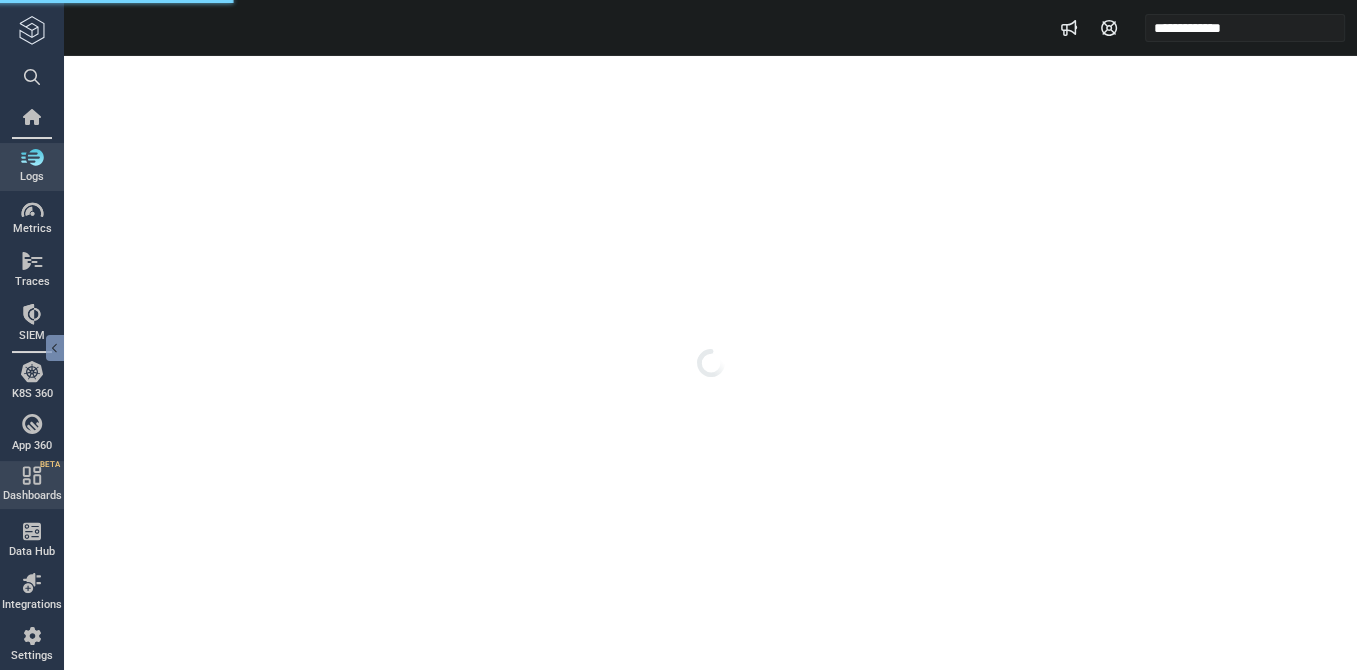 type on "*" 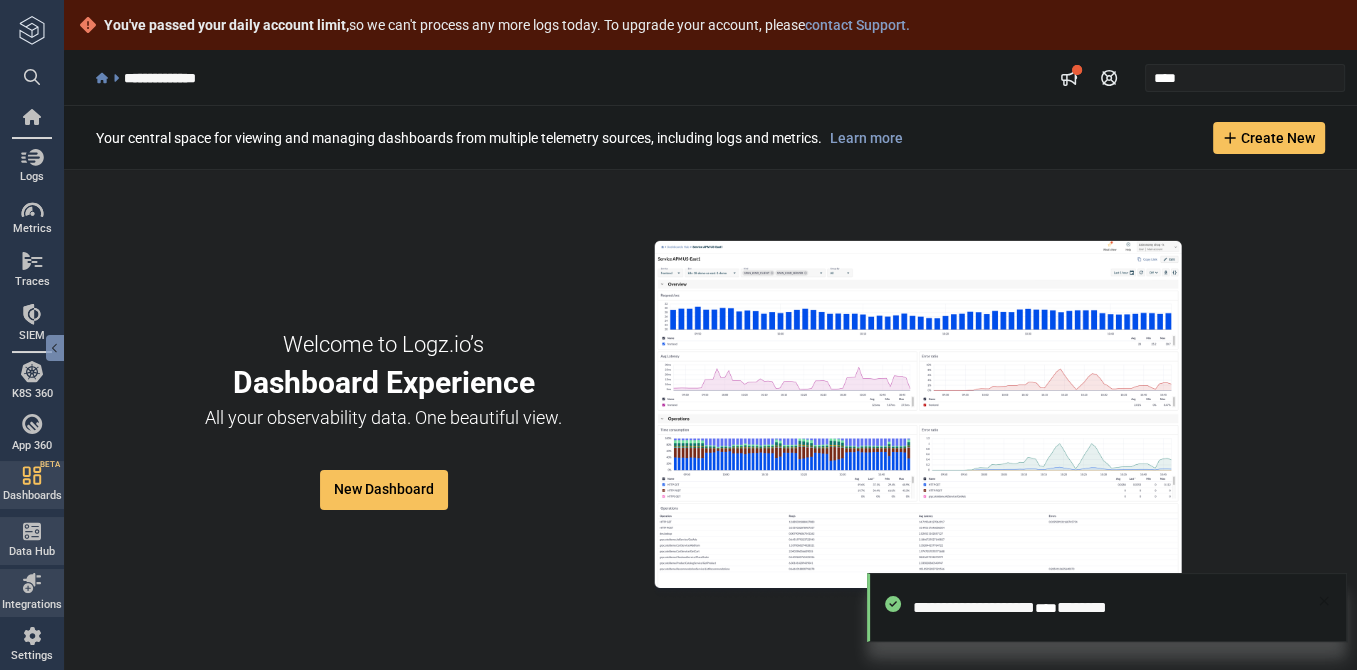 click on "Data Hub" at bounding box center (32, 552) 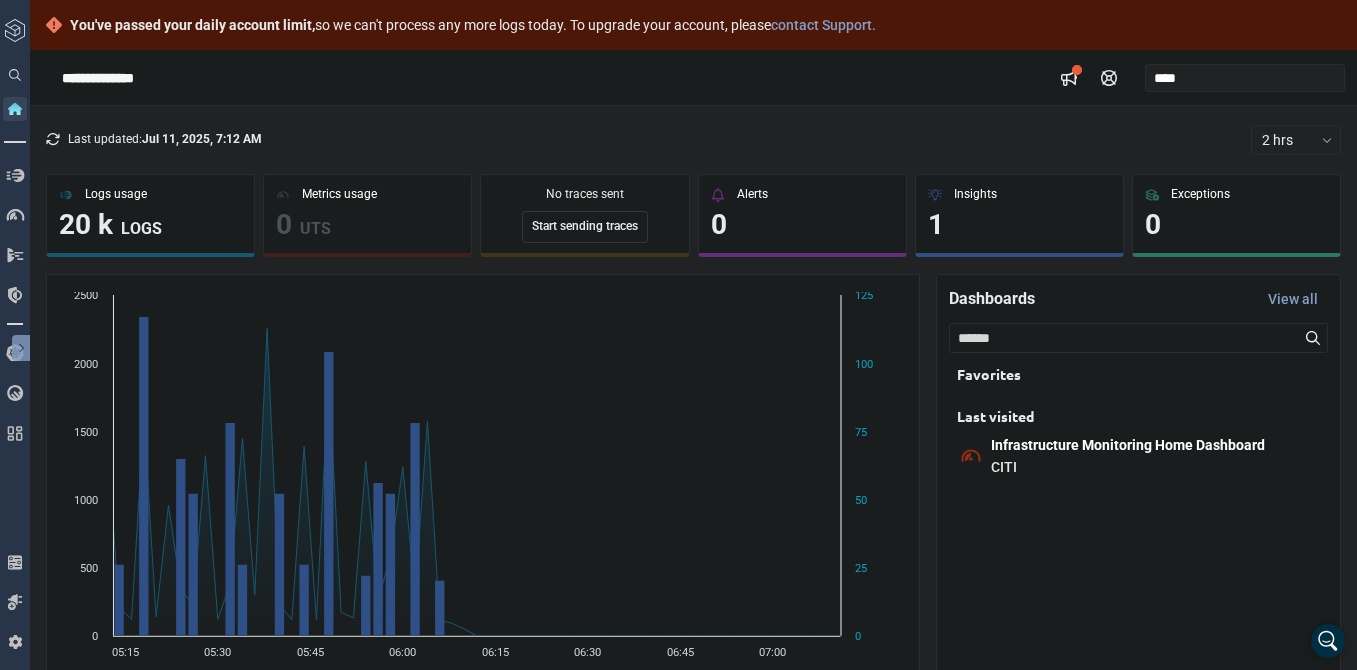 scroll, scrollTop: 0, scrollLeft: 0, axis: both 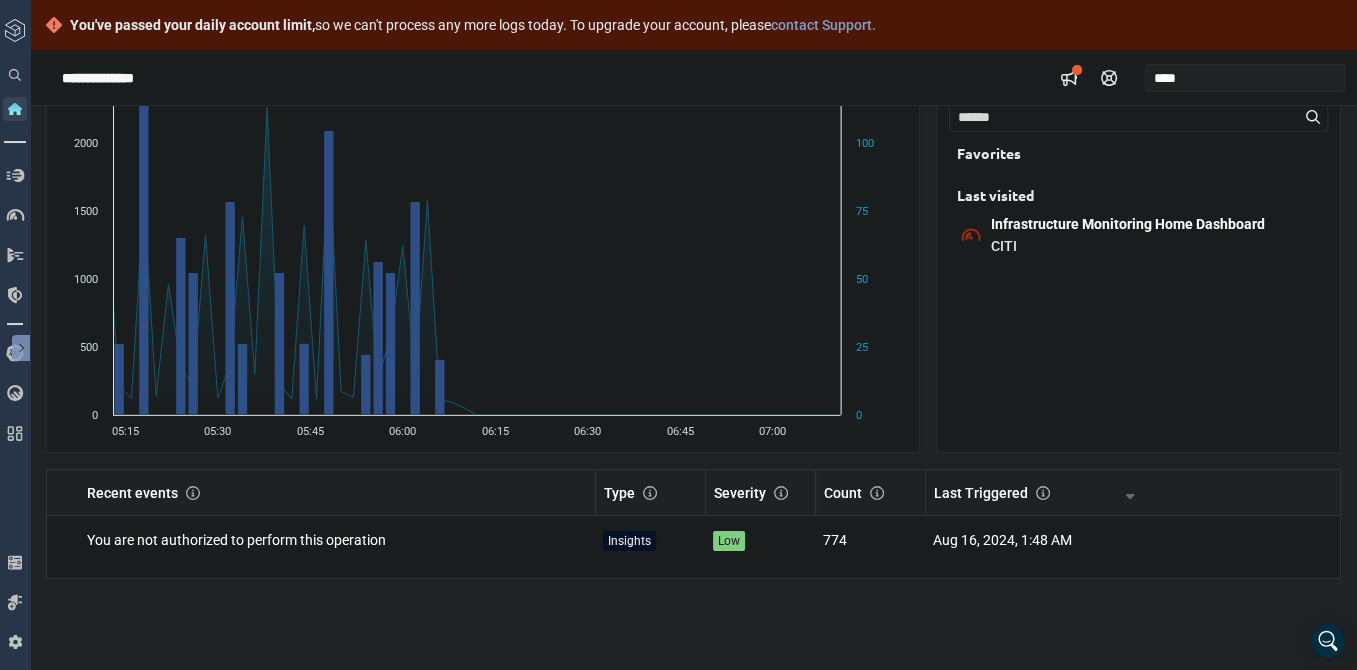 click at bounding box center (15, 109) 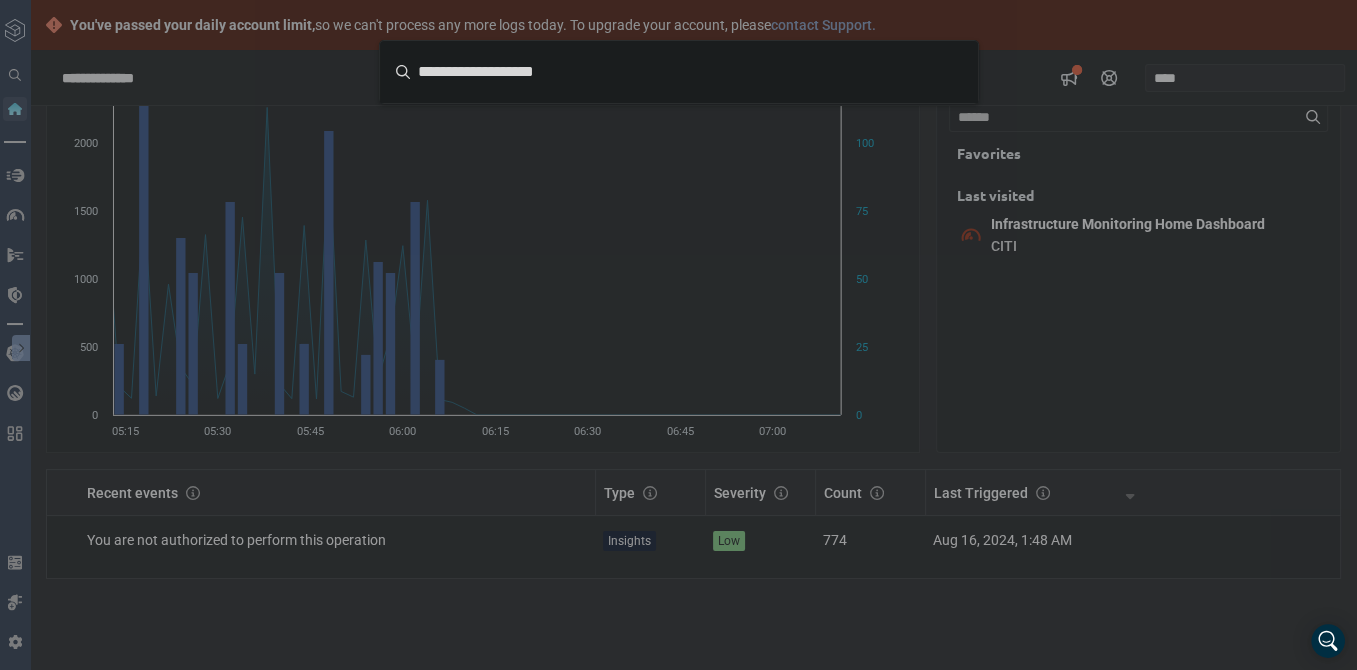 click at bounding box center [678, 335] 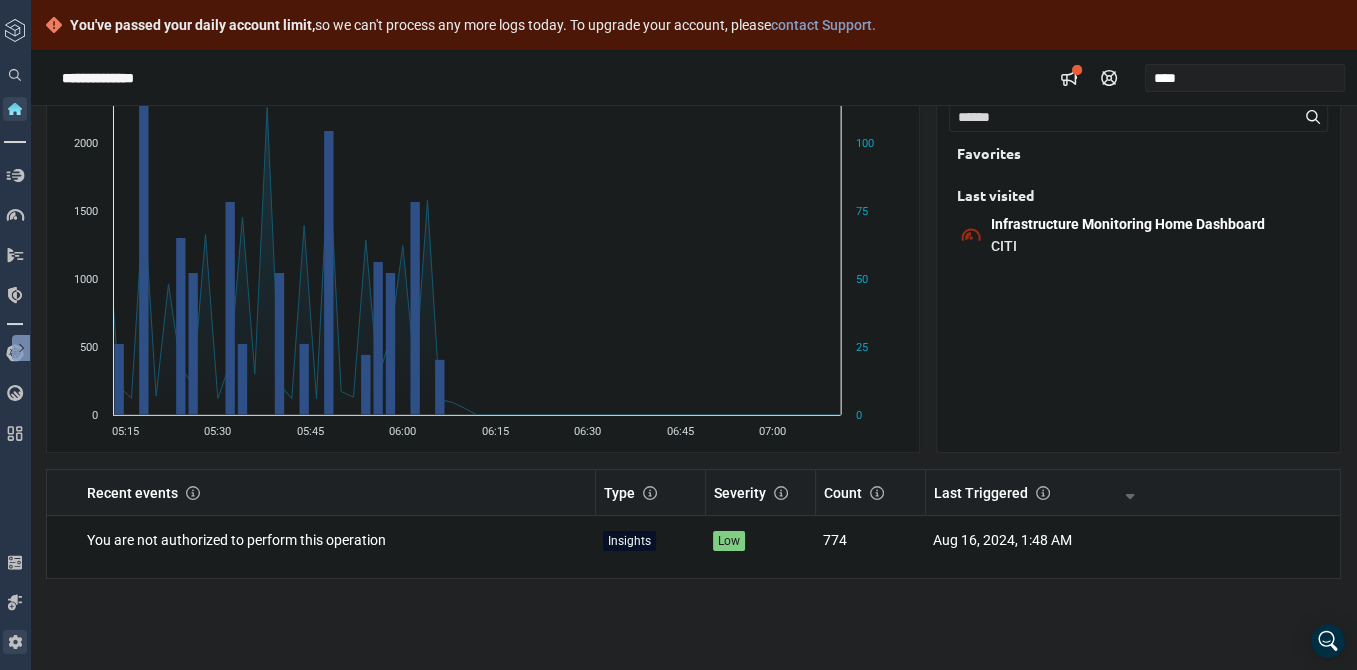 click at bounding box center [15, 642] 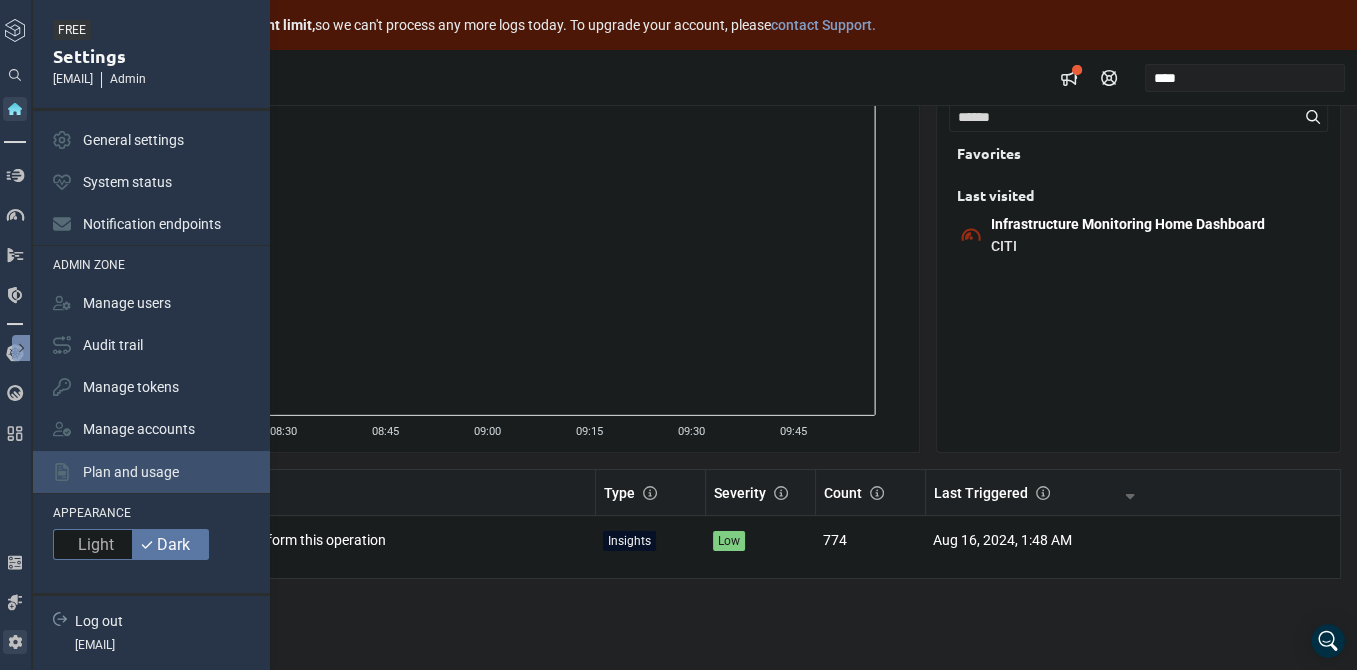 click on "Plan and usage" at bounding box center (131, 472) 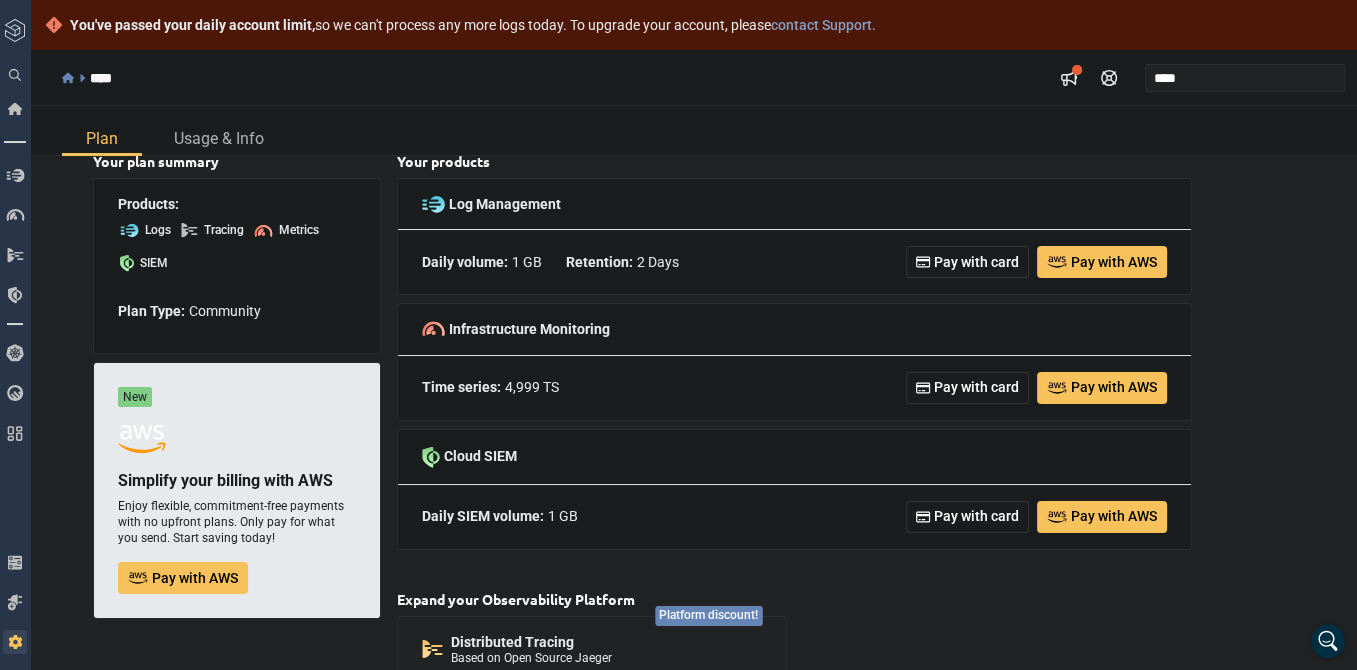 scroll, scrollTop: 0, scrollLeft: 0, axis: both 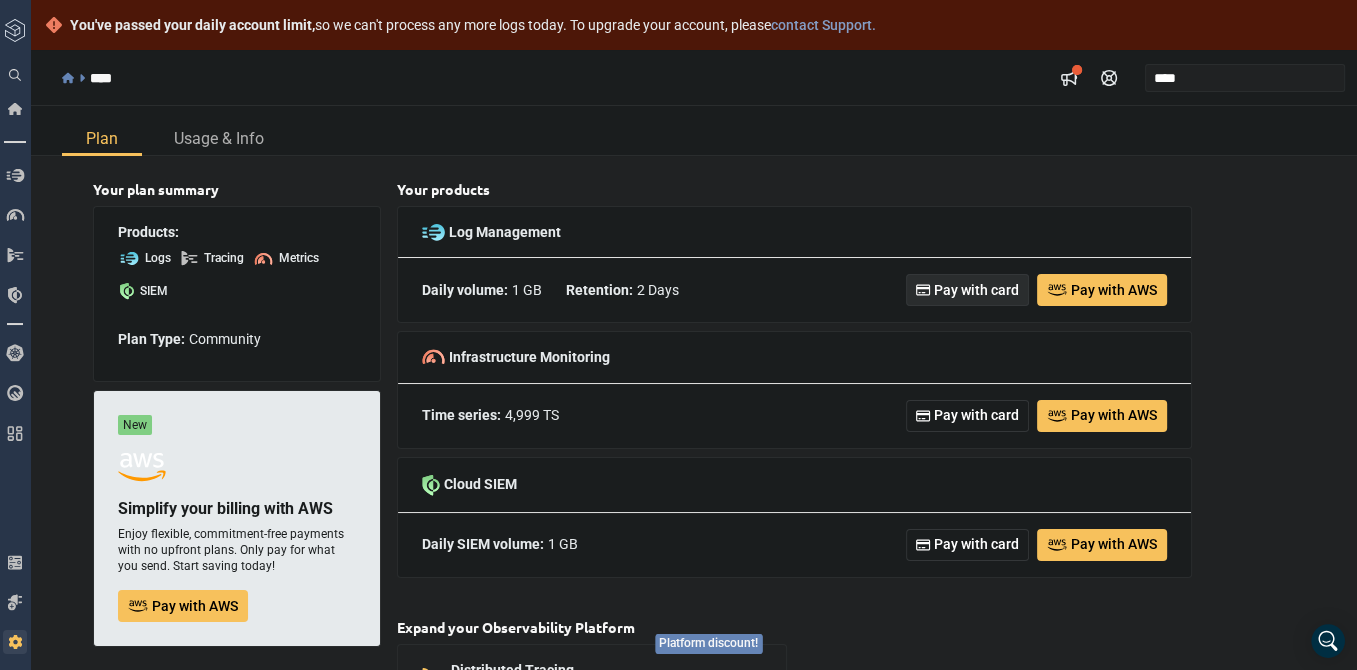 click on "Pay with card" at bounding box center [976, 290] 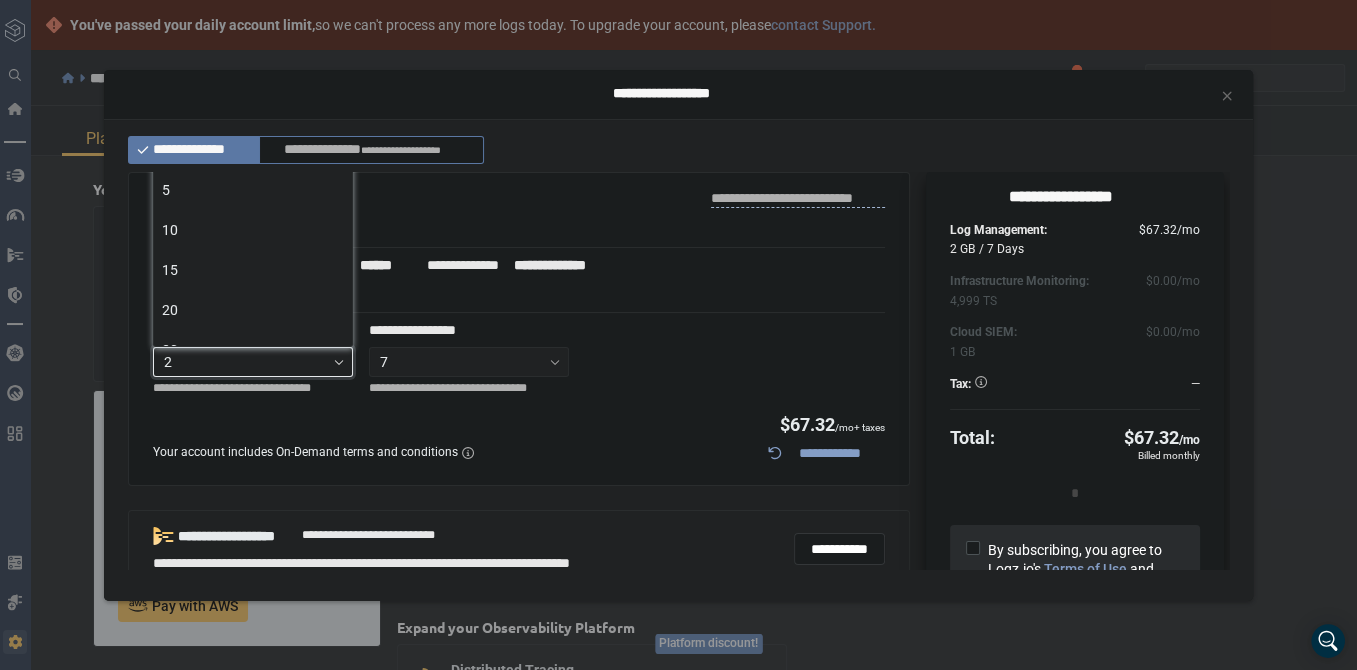 click 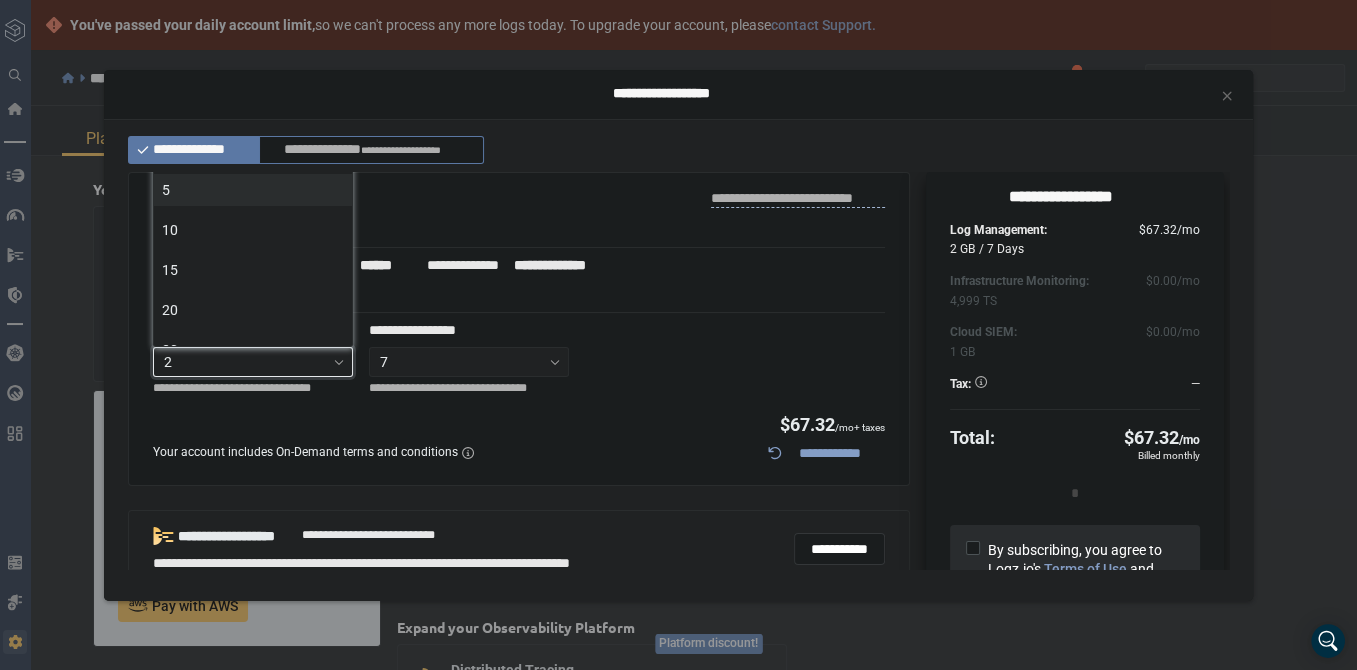 click on "5" at bounding box center [253, 190] 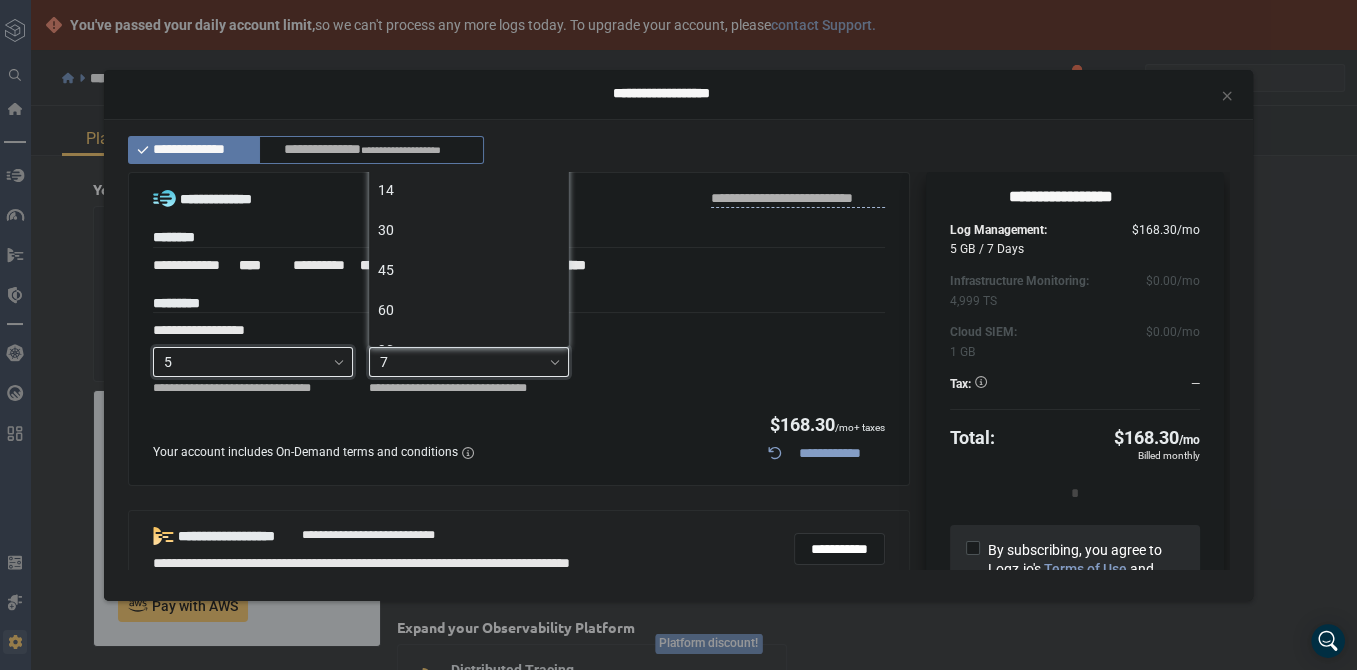 click on "7" at bounding box center [460, 362] 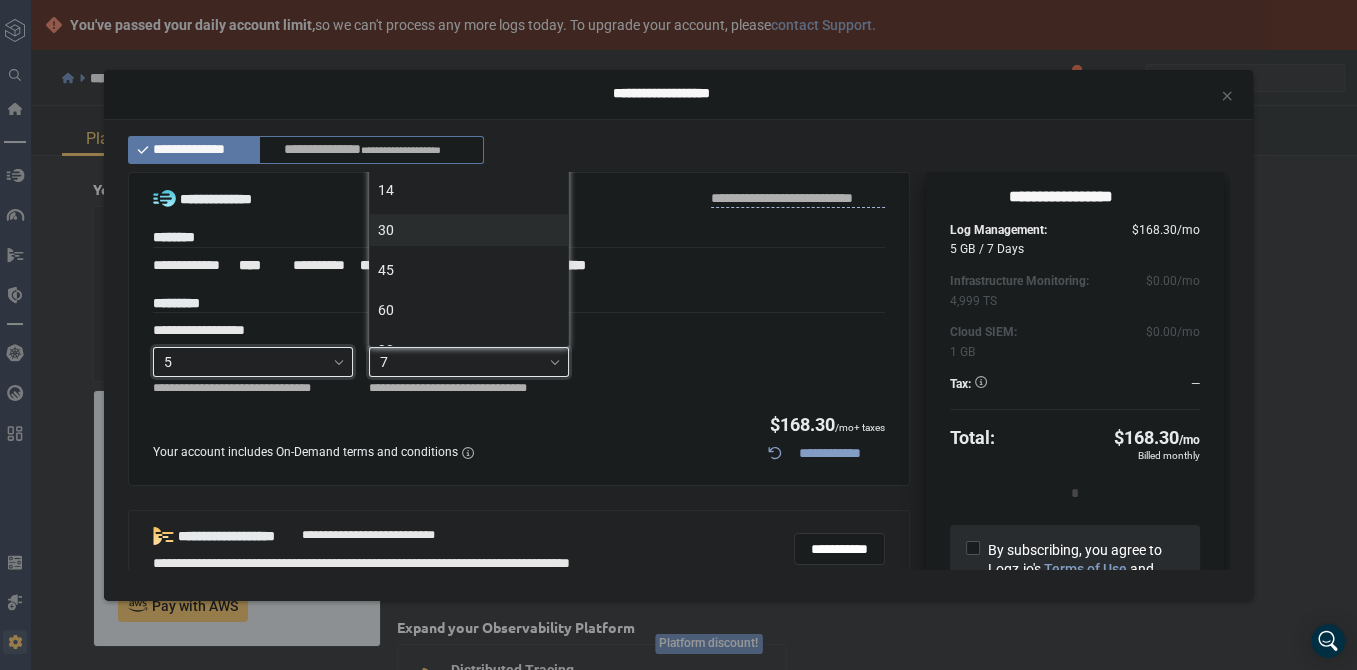click on "30" at bounding box center [469, 230] 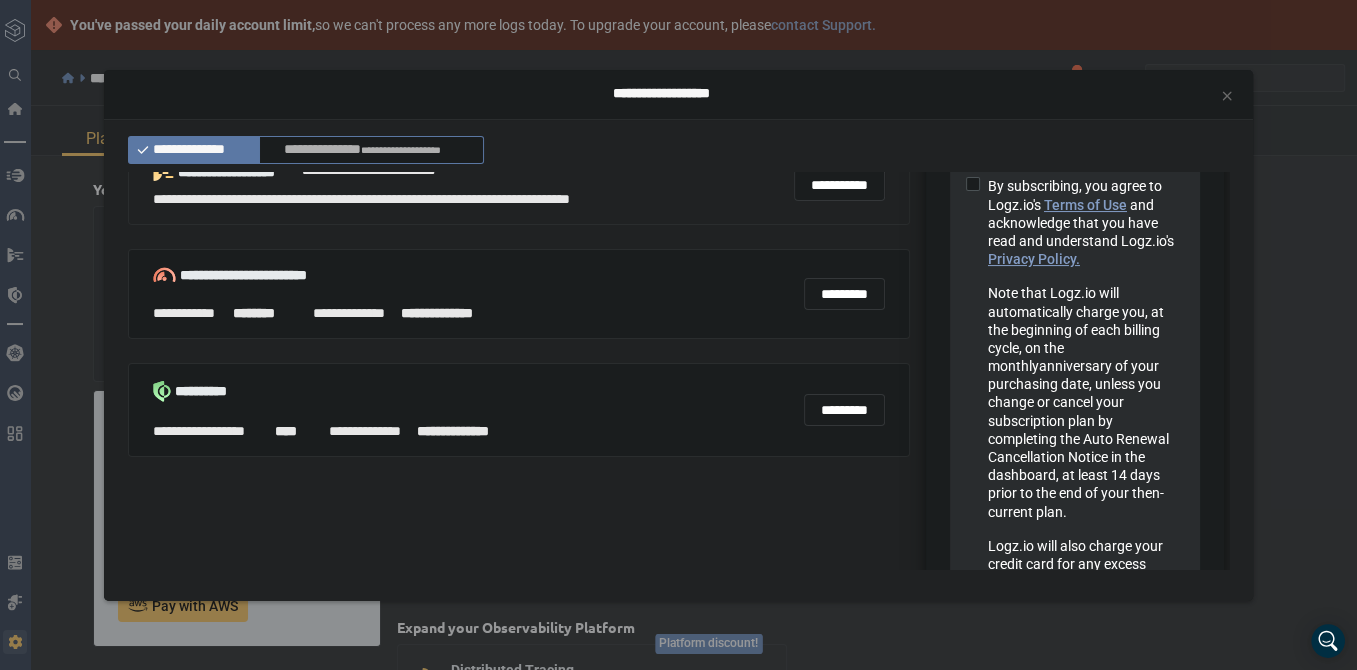 scroll, scrollTop: 504, scrollLeft: 0, axis: vertical 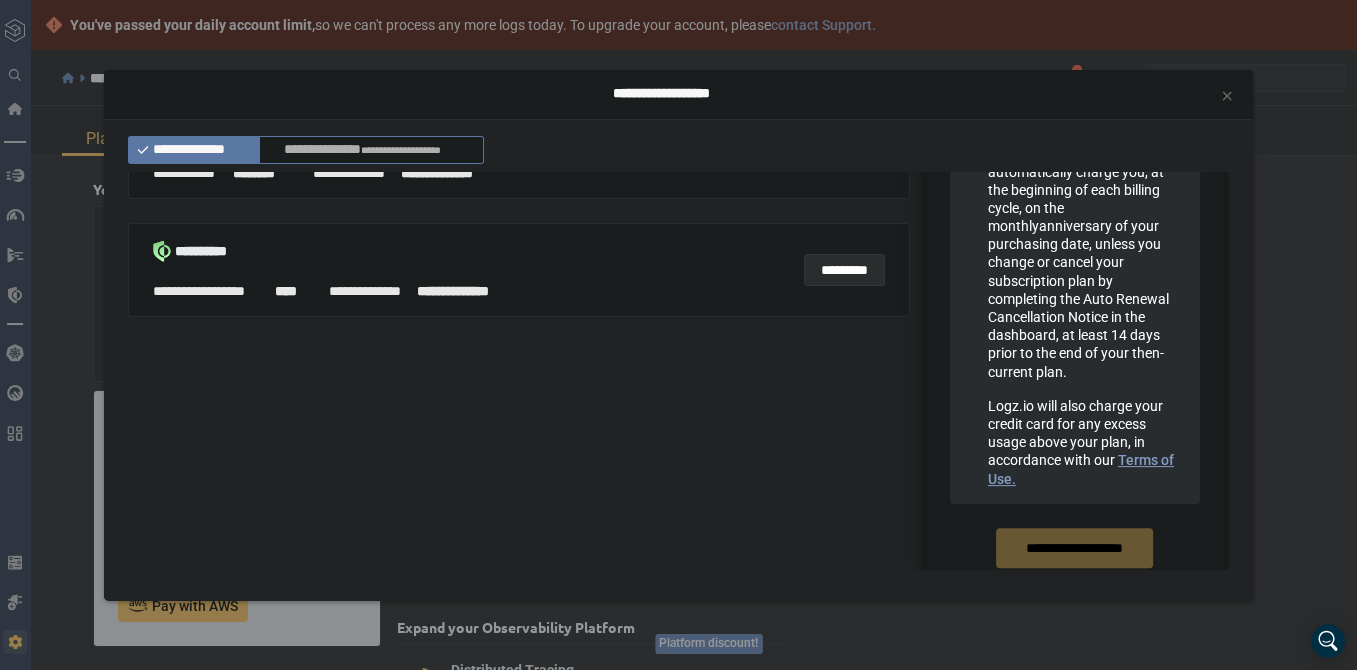 click on "*********" at bounding box center [844, 270] 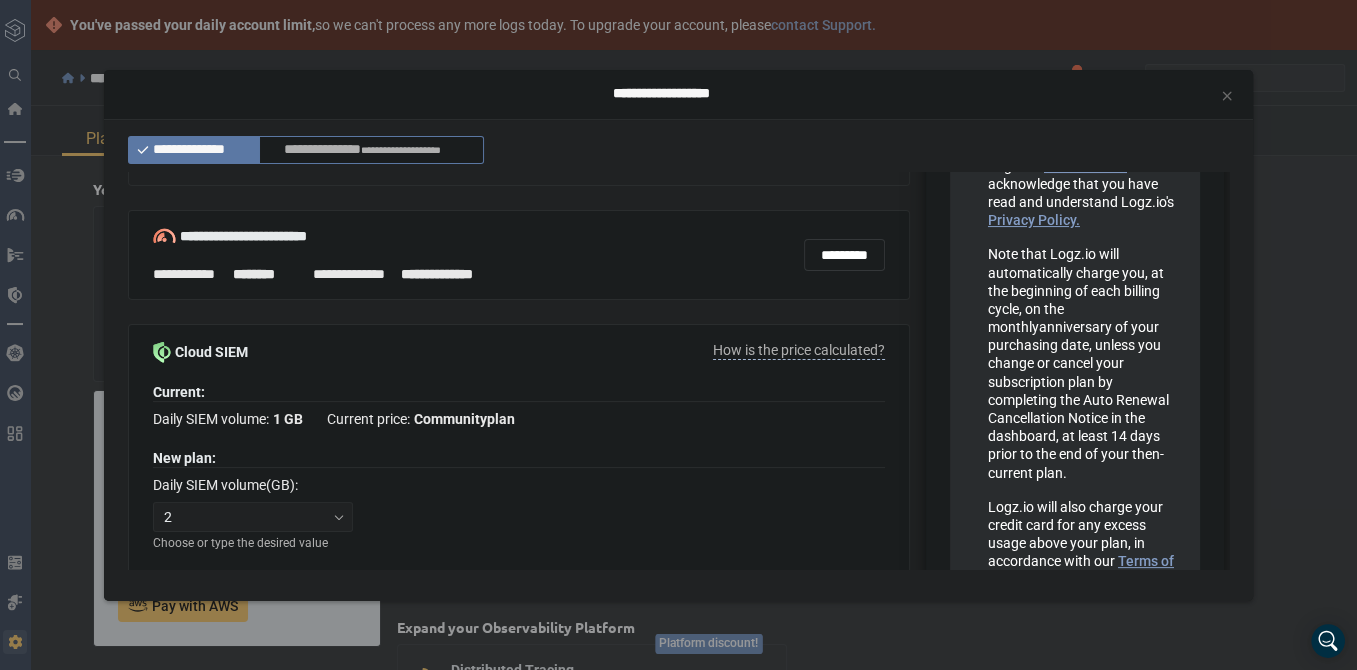 scroll, scrollTop: 528, scrollLeft: 0, axis: vertical 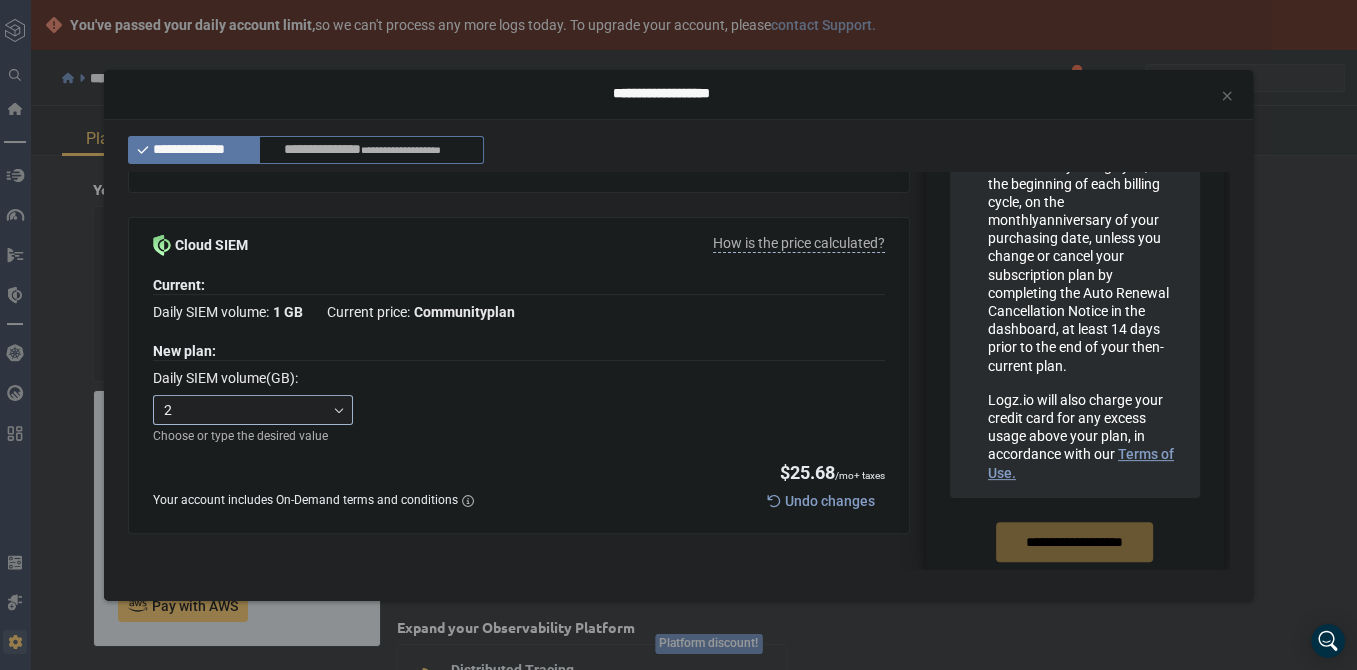 click 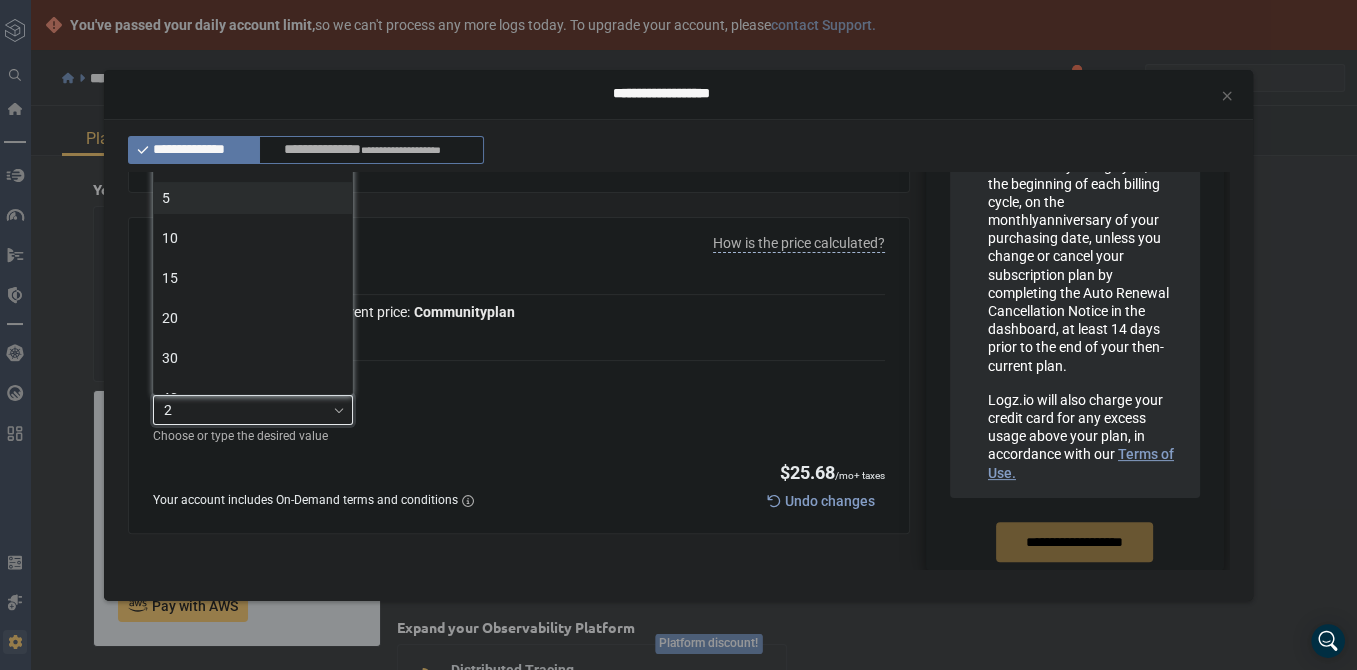 click on "5" at bounding box center (253, 198) 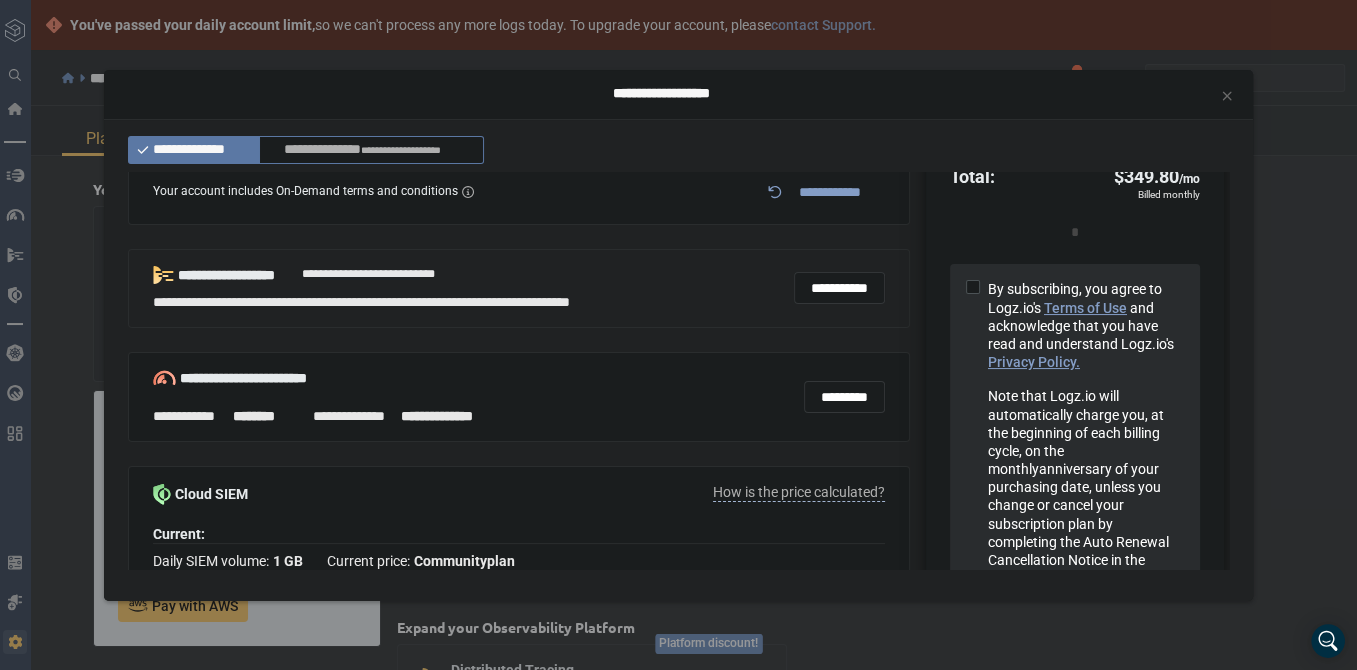 scroll, scrollTop: 226, scrollLeft: 0, axis: vertical 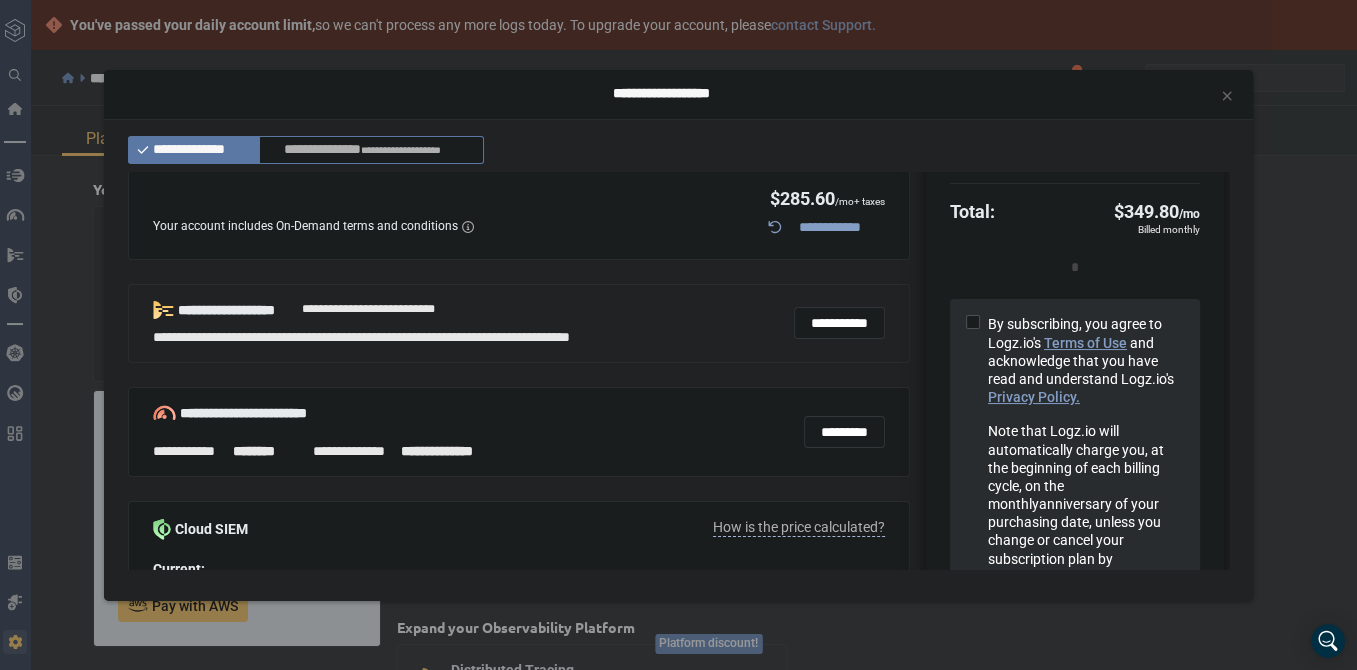 click at bounding box center [973, 322] 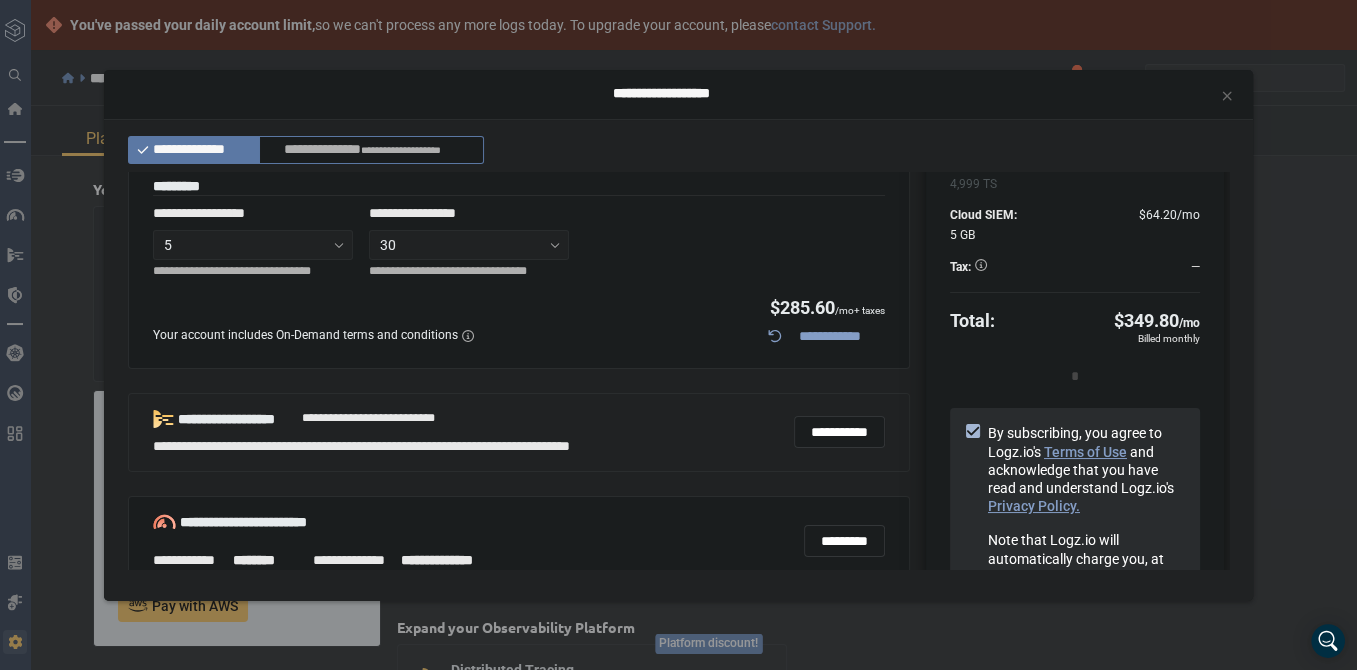scroll, scrollTop: 0, scrollLeft: 0, axis: both 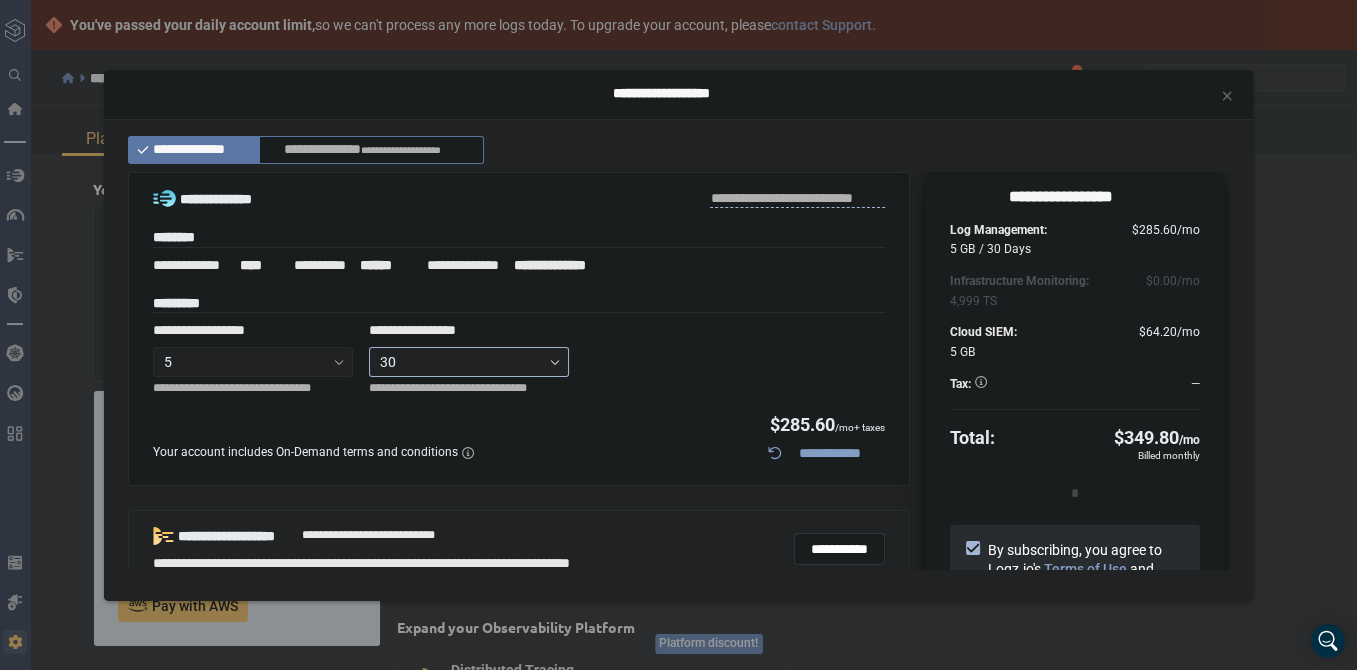 click 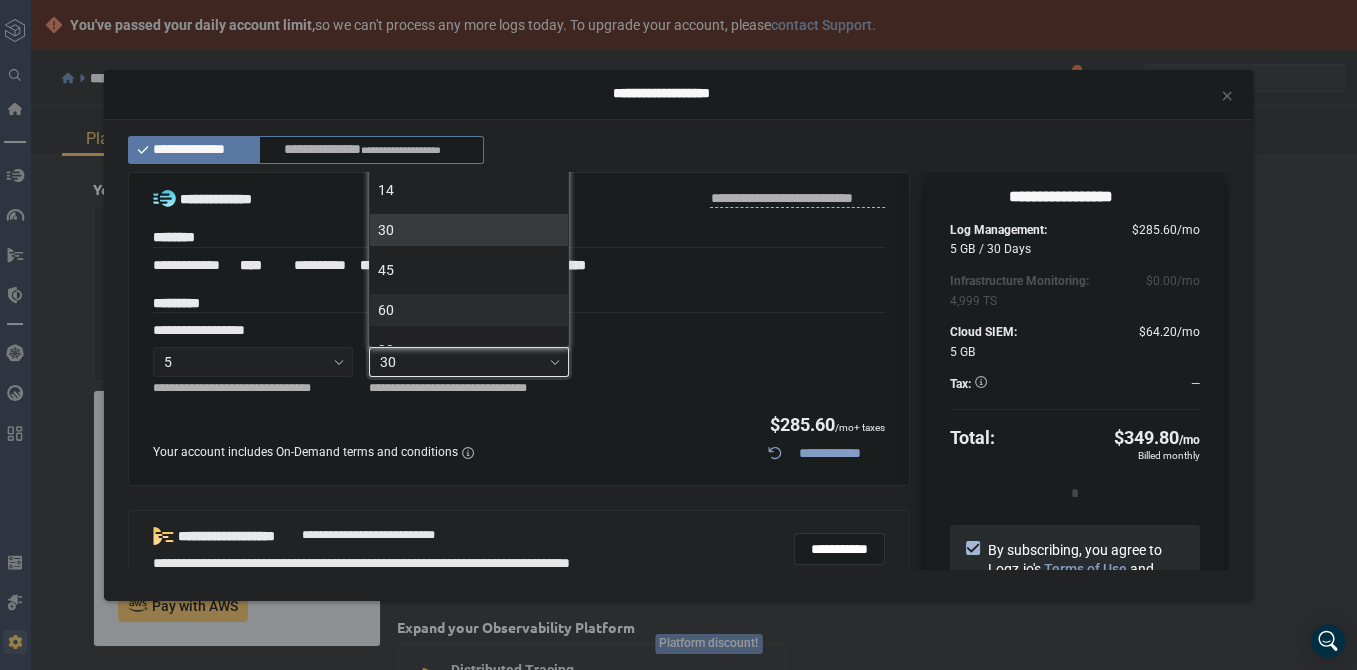 scroll, scrollTop: 27, scrollLeft: 0, axis: vertical 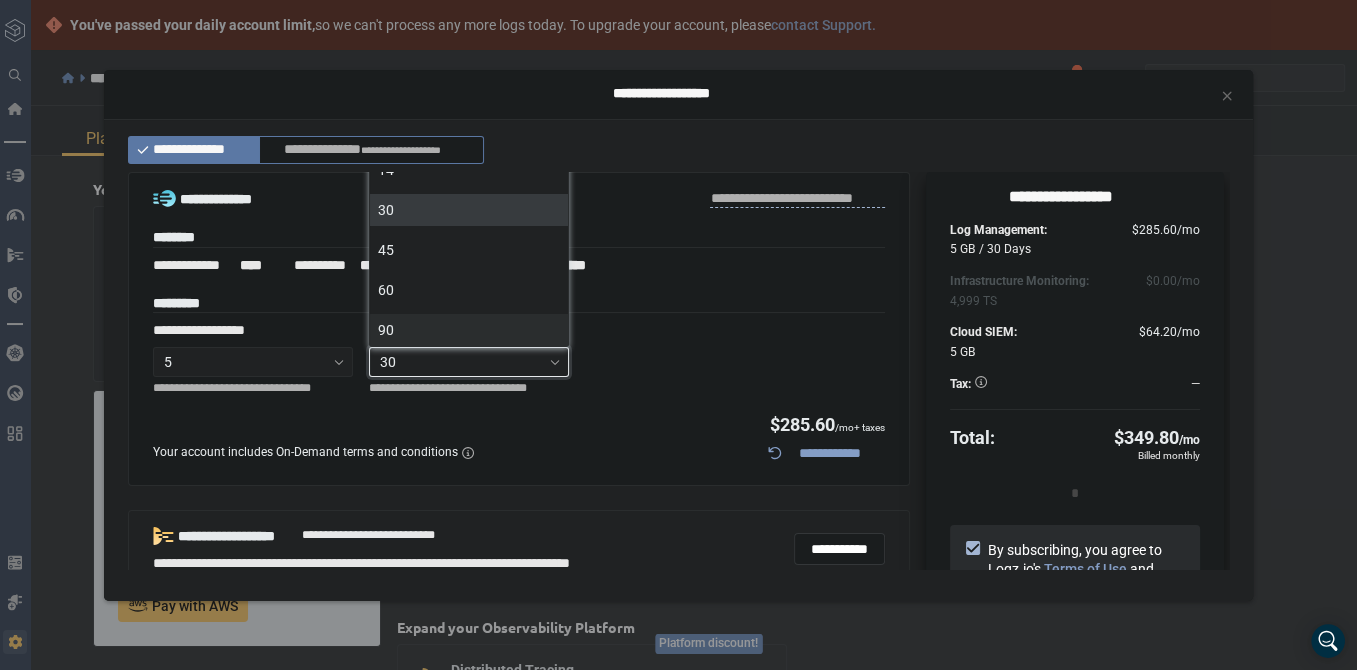 click on "90" at bounding box center (469, 330) 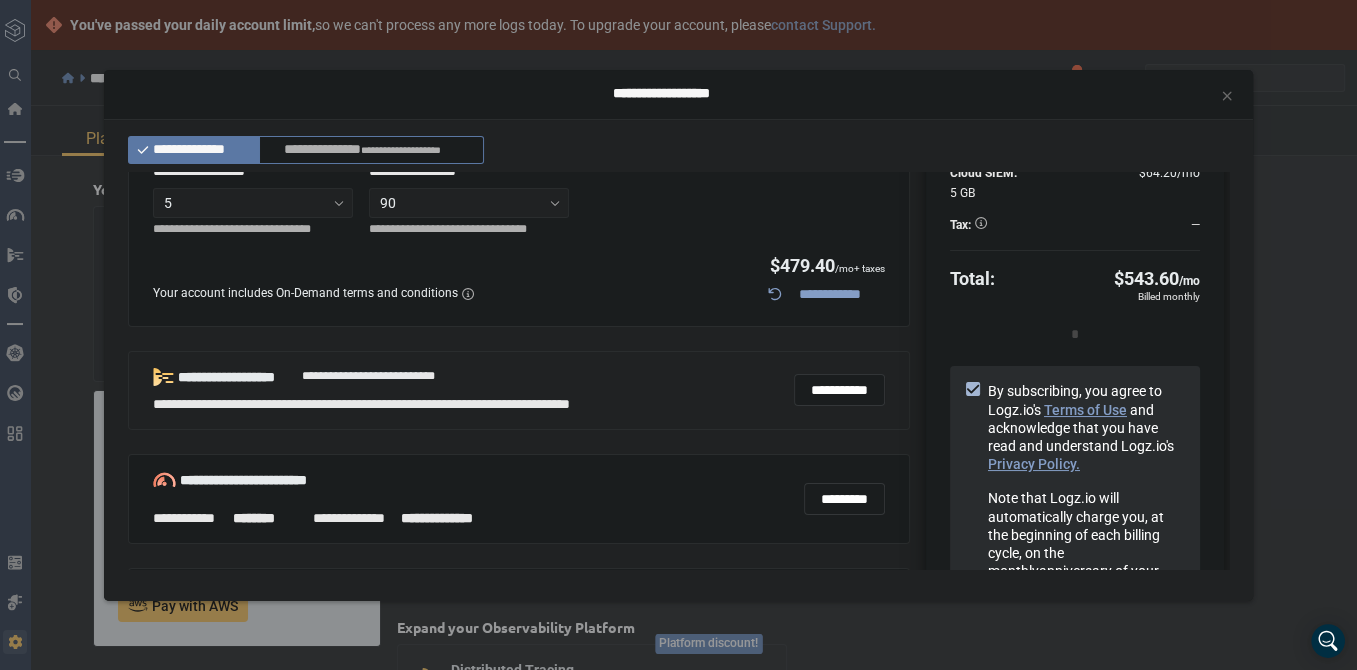 scroll, scrollTop: 58, scrollLeft: 0, axis: vertical 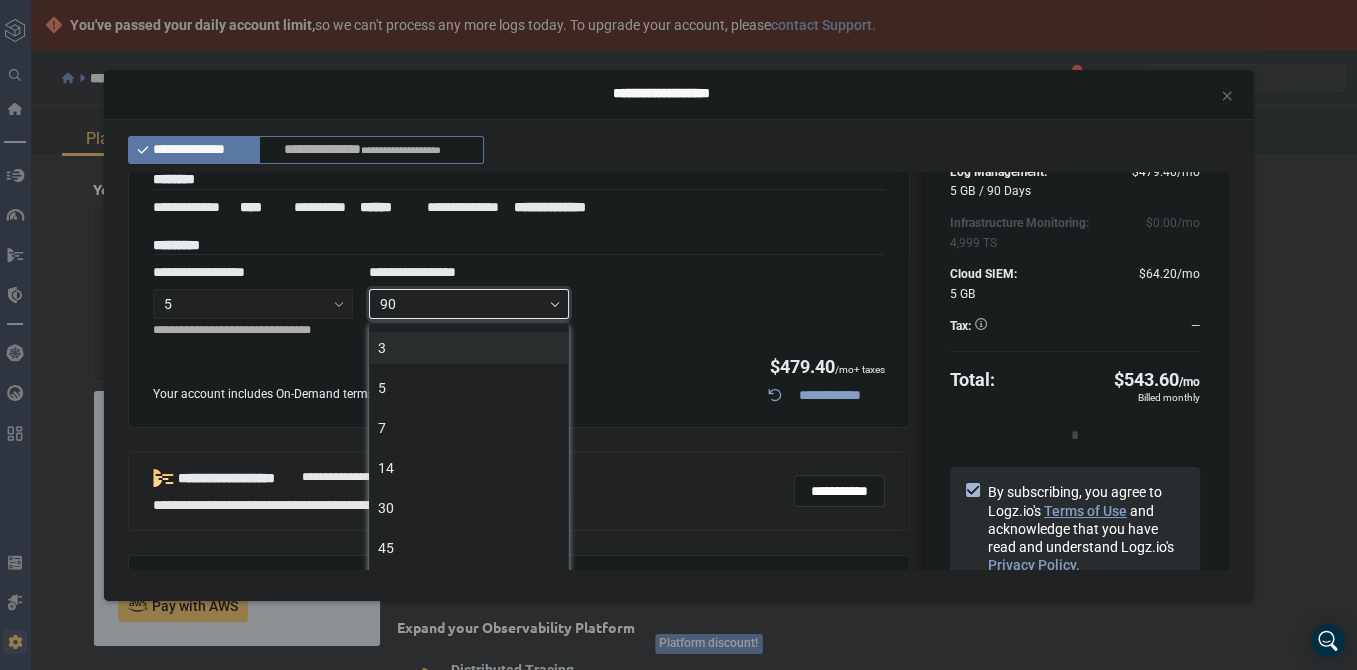 click 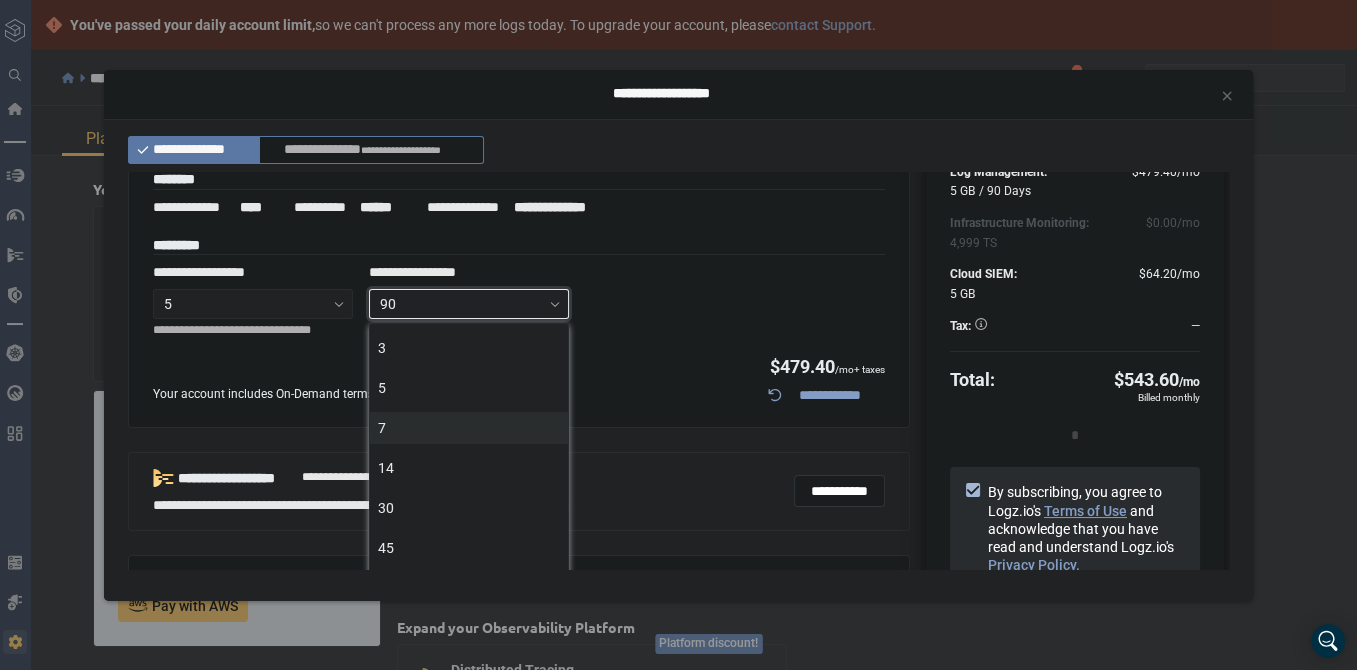 scroll, scrollTop: 27, scrollLeft: 0, axis: vertical 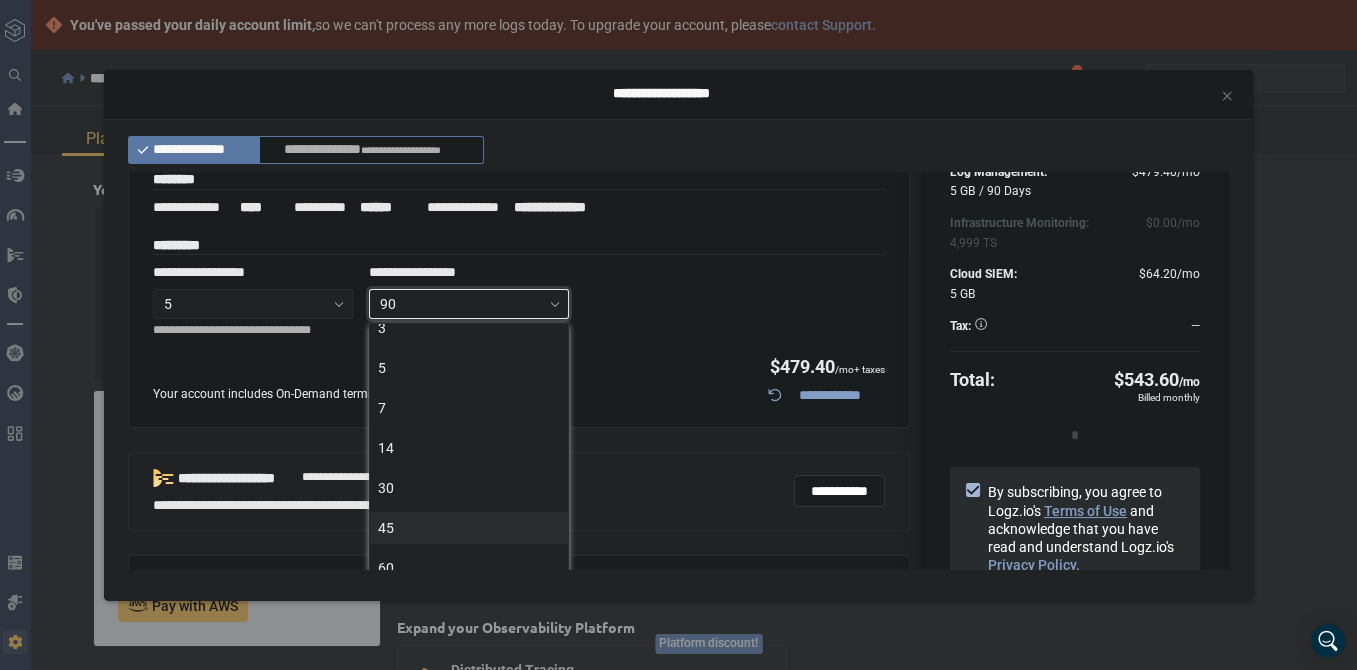 click on "45" at bounding box center [469, 528] 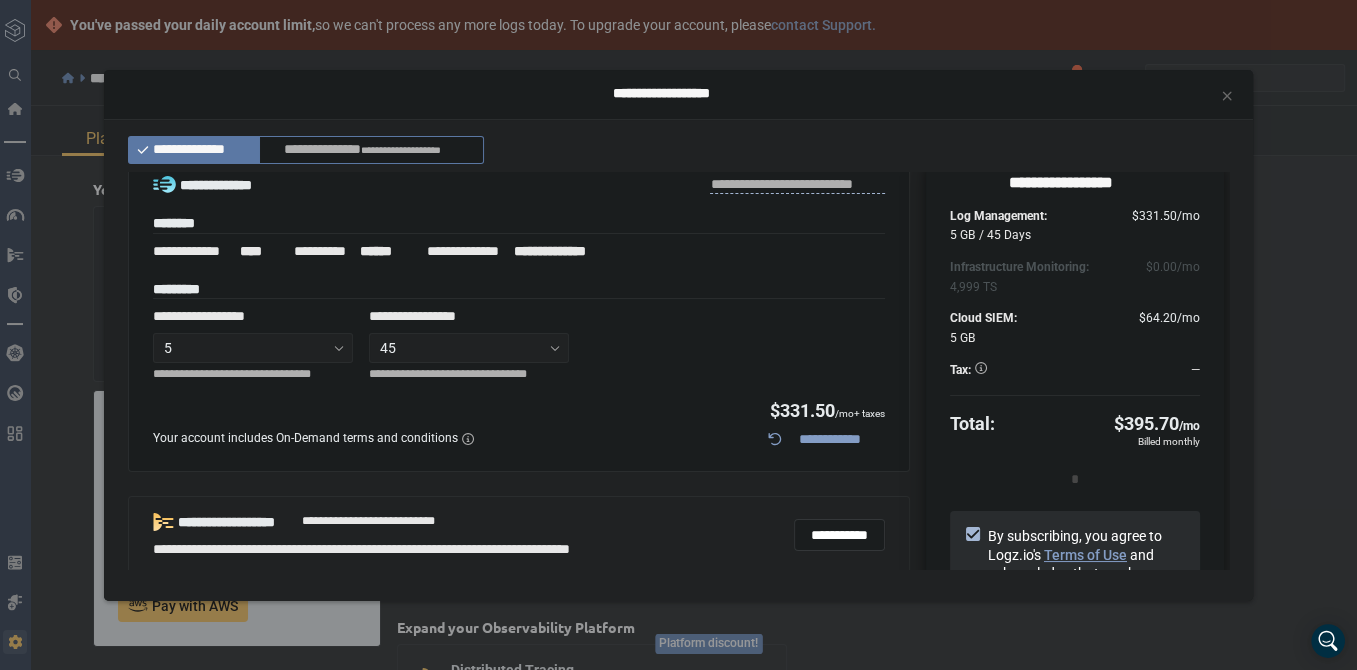 scroll, scrollTop: 0, scrollLeft: 0, axis: both 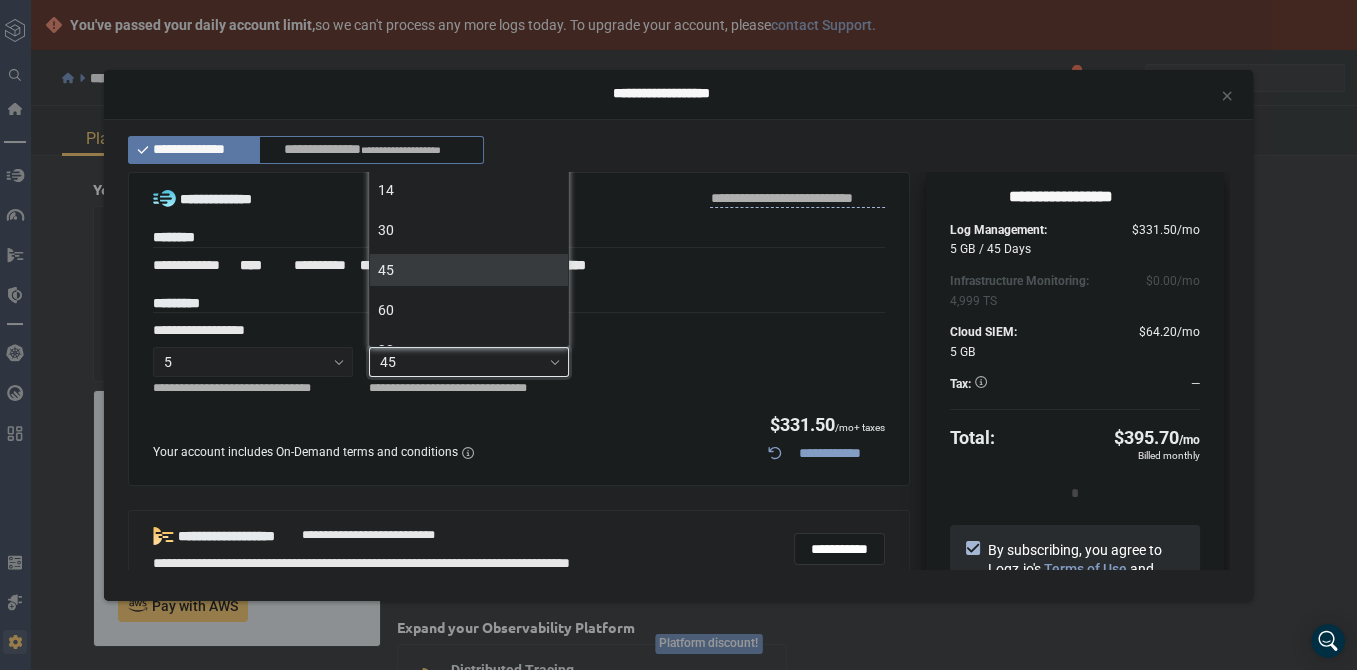 click at bounding box center [555, 362] 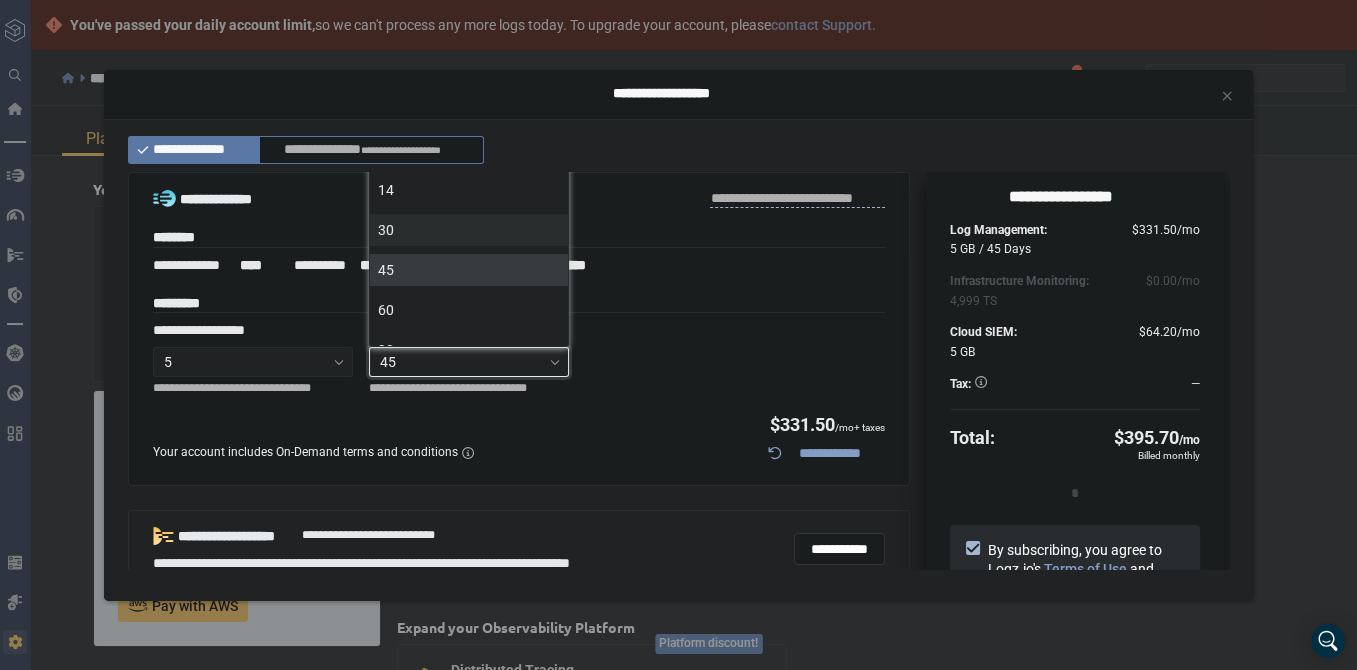 click on "30" at bounding box center [469, 230] 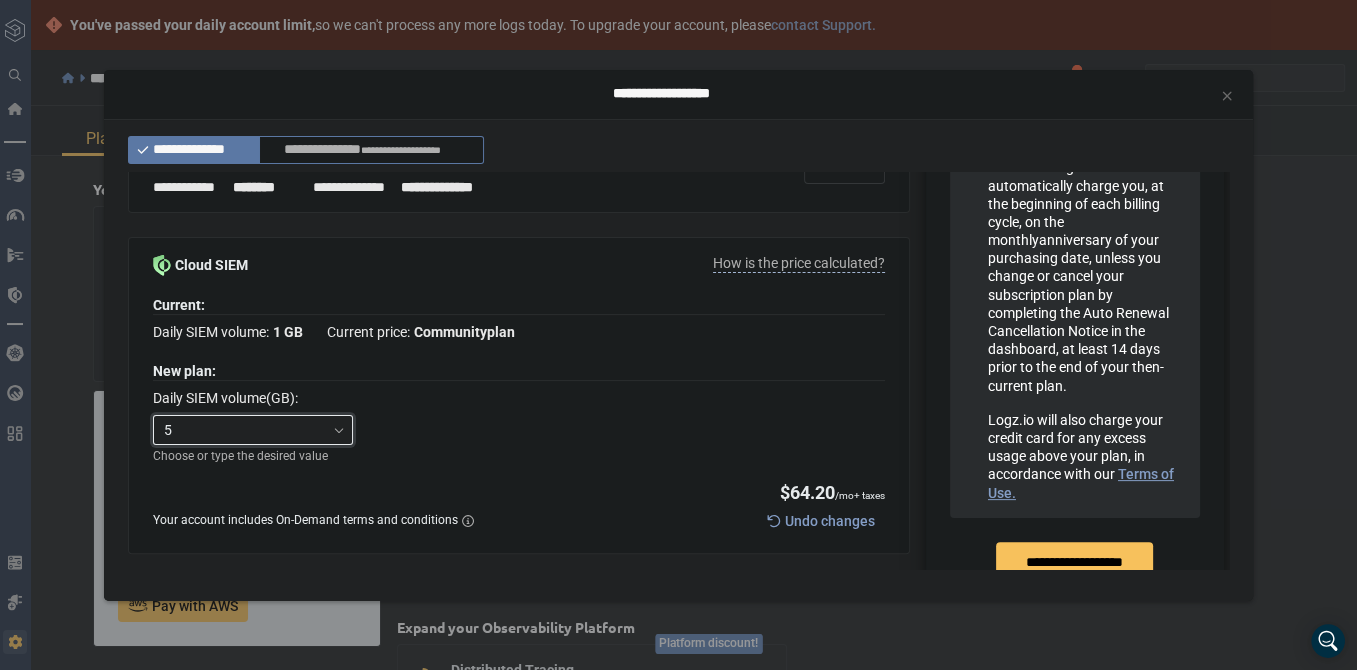 scroll, scrollTop: 528, scrollLeft: 0, axis: vertical 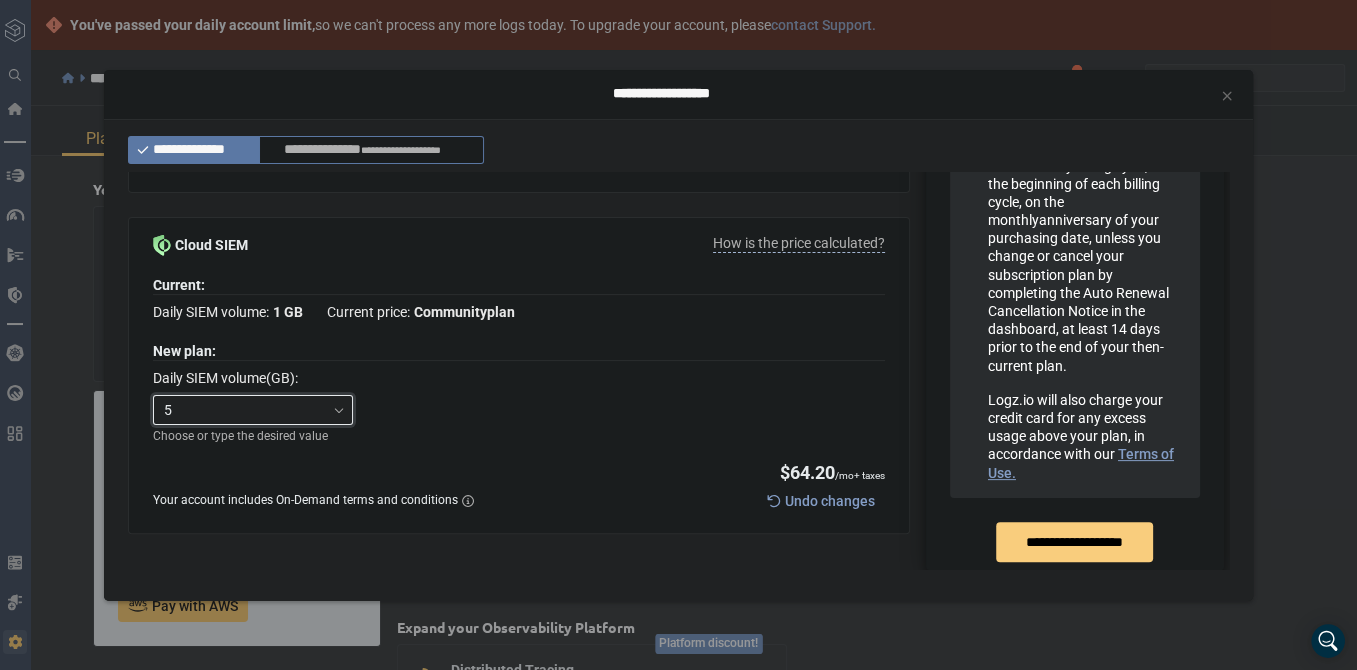 click on "**********" at bounding box center [1074, 542] 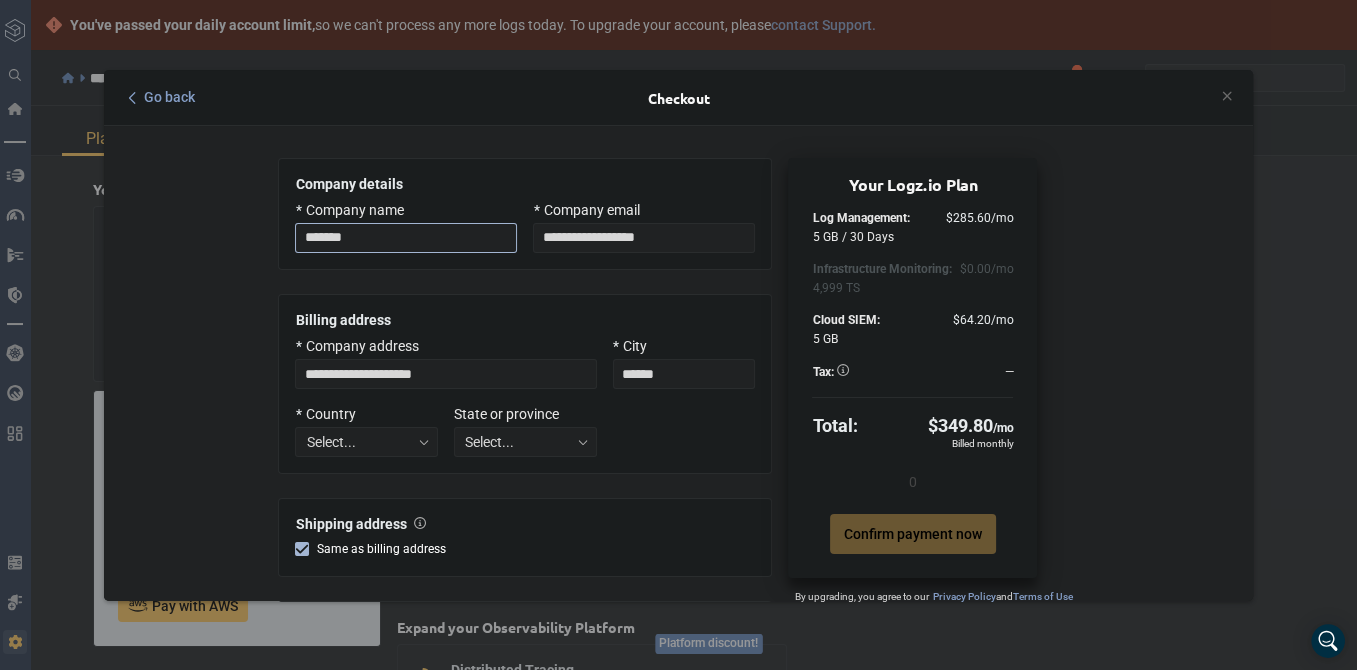click at bounding box center (406, 238) 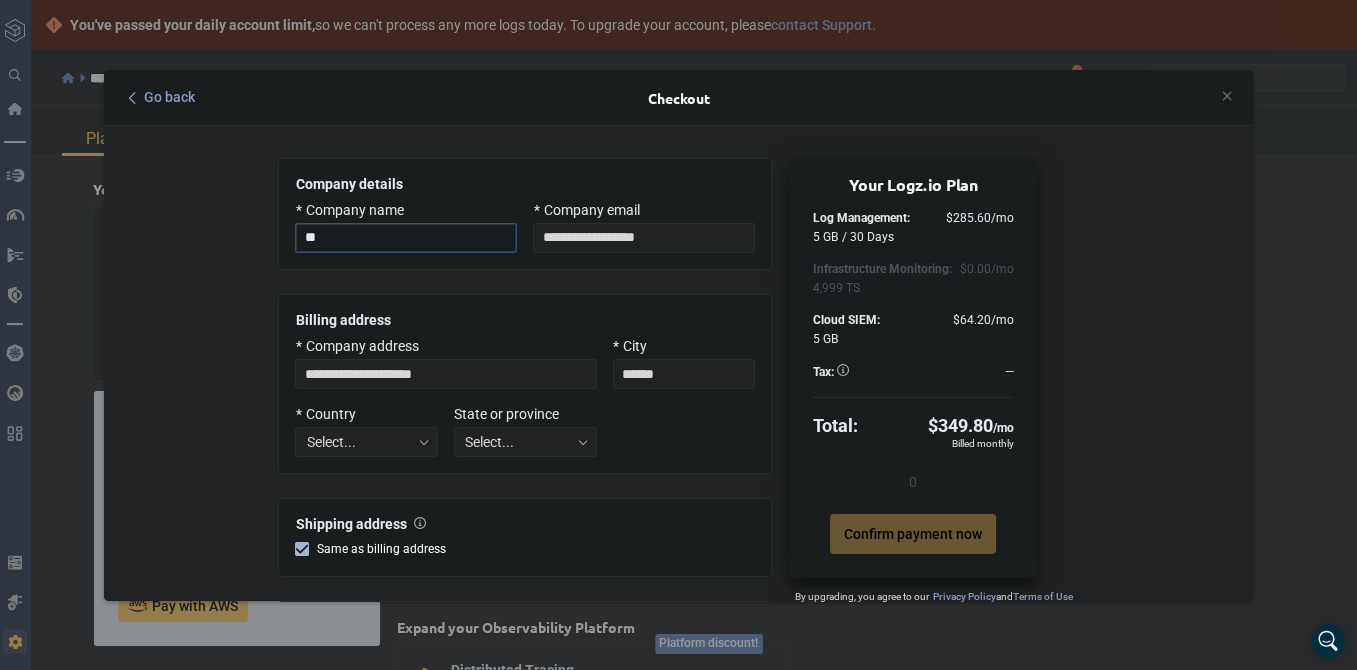 type on "*" 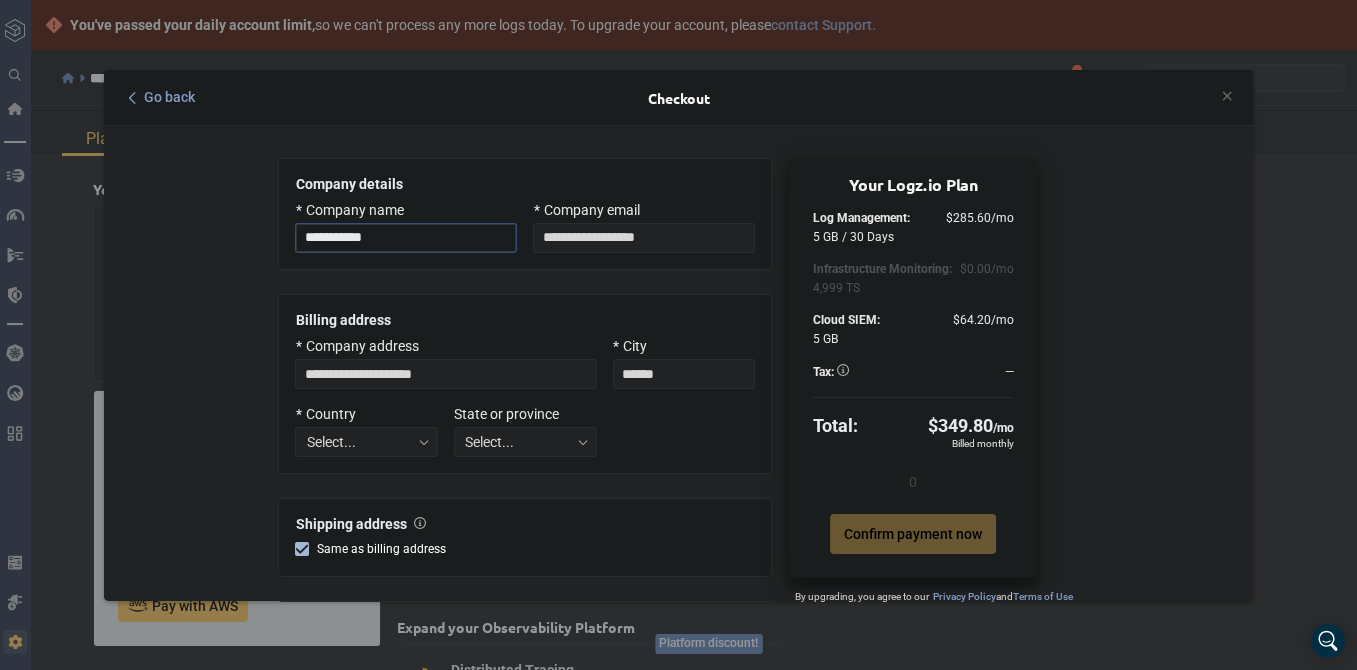 type on "**********" 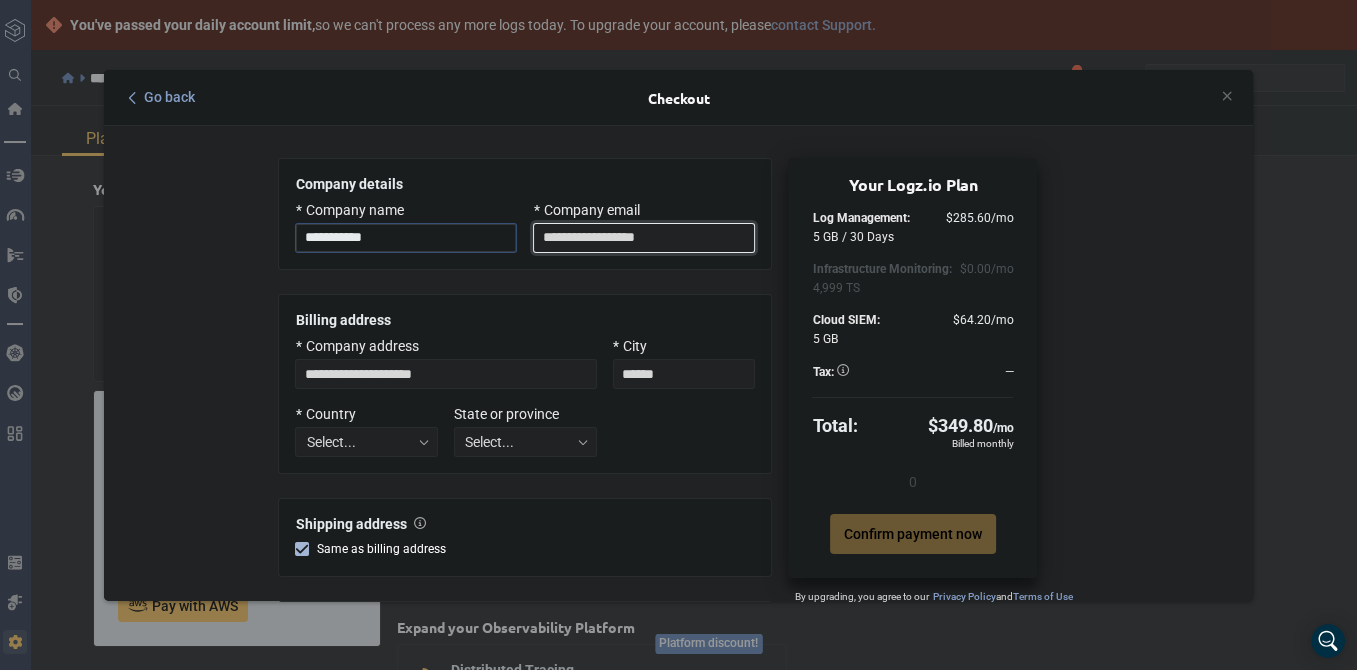click at bounding box center [644, 238] 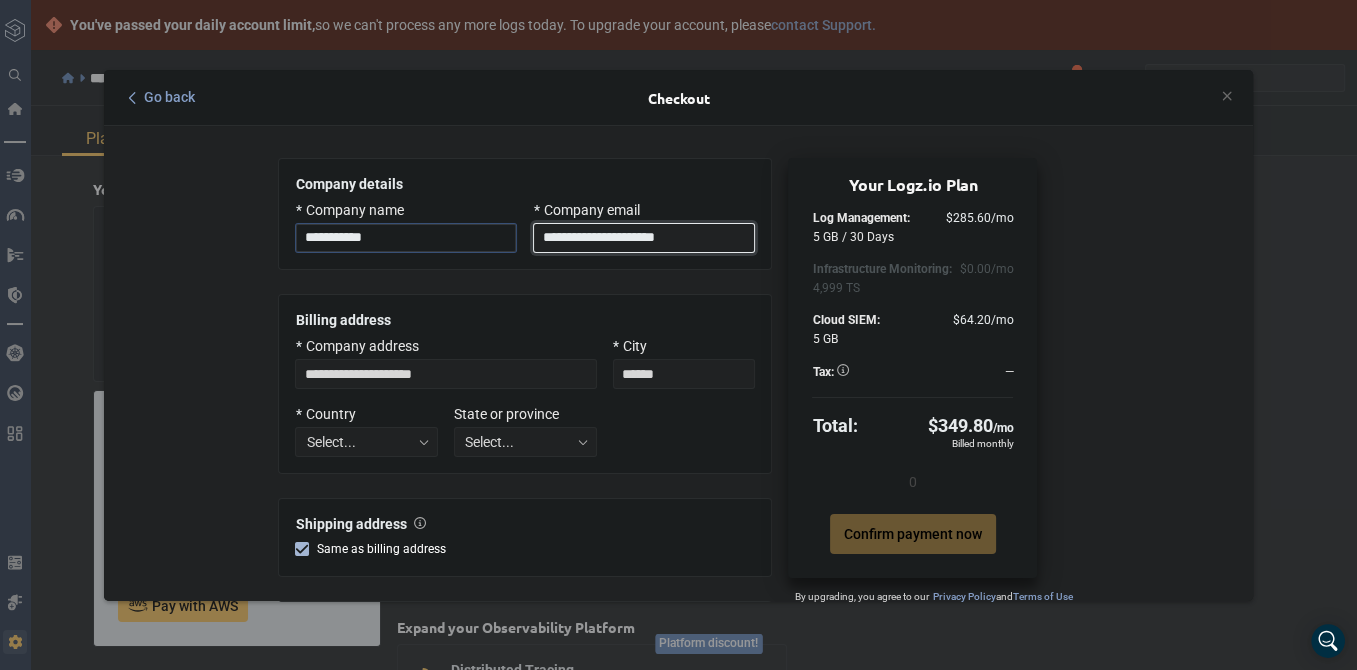 type on "**********" 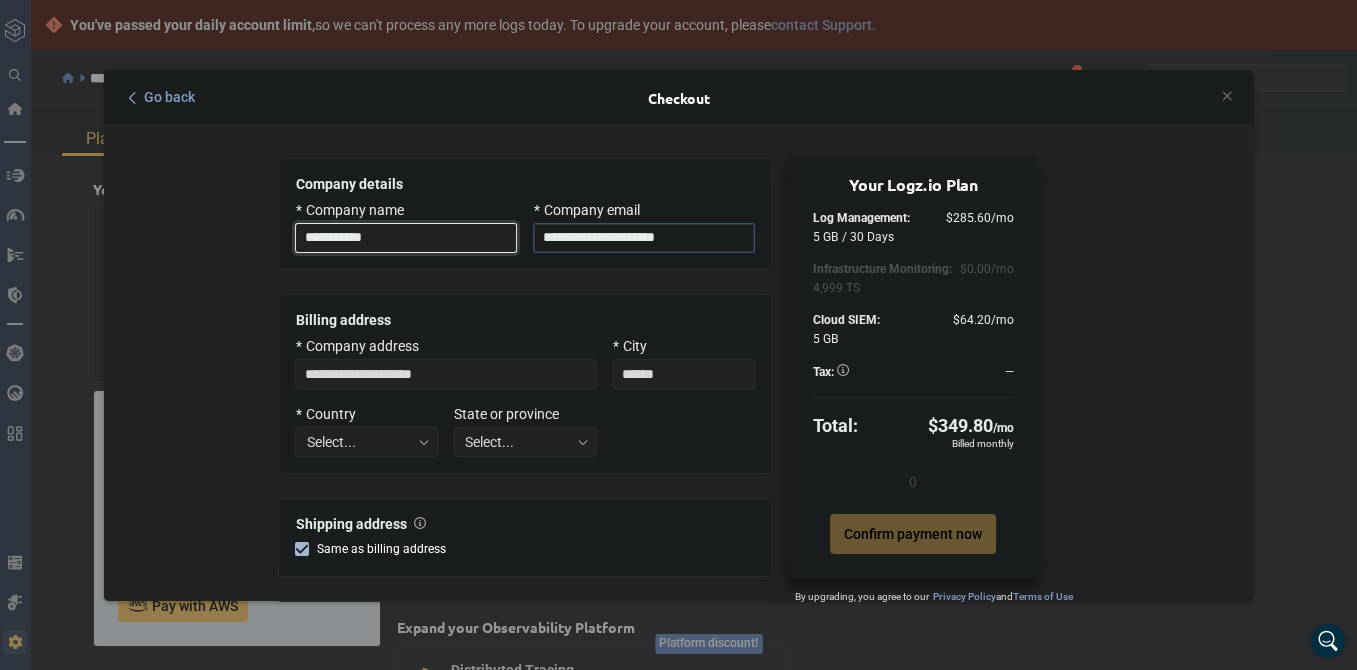 click on "**********" at bounding box center (406, 238) 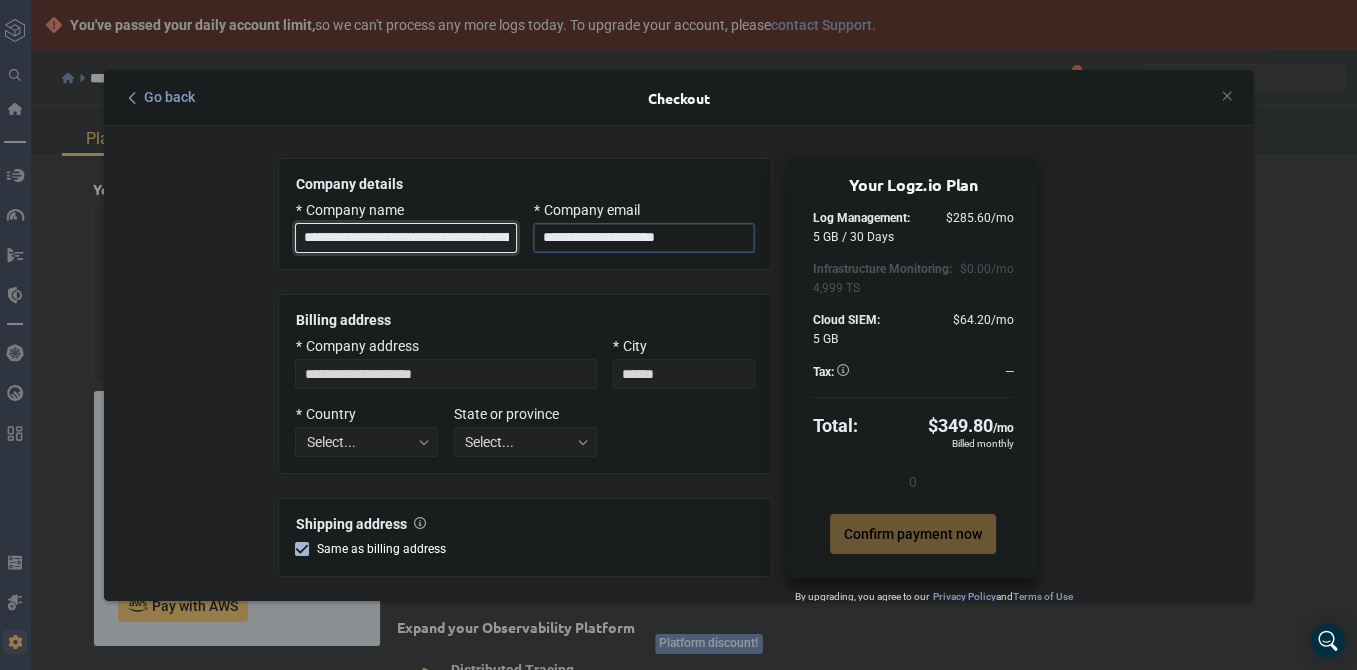 scroll, scrollTop: 0, scrollLeft: 314, axis: horizontal 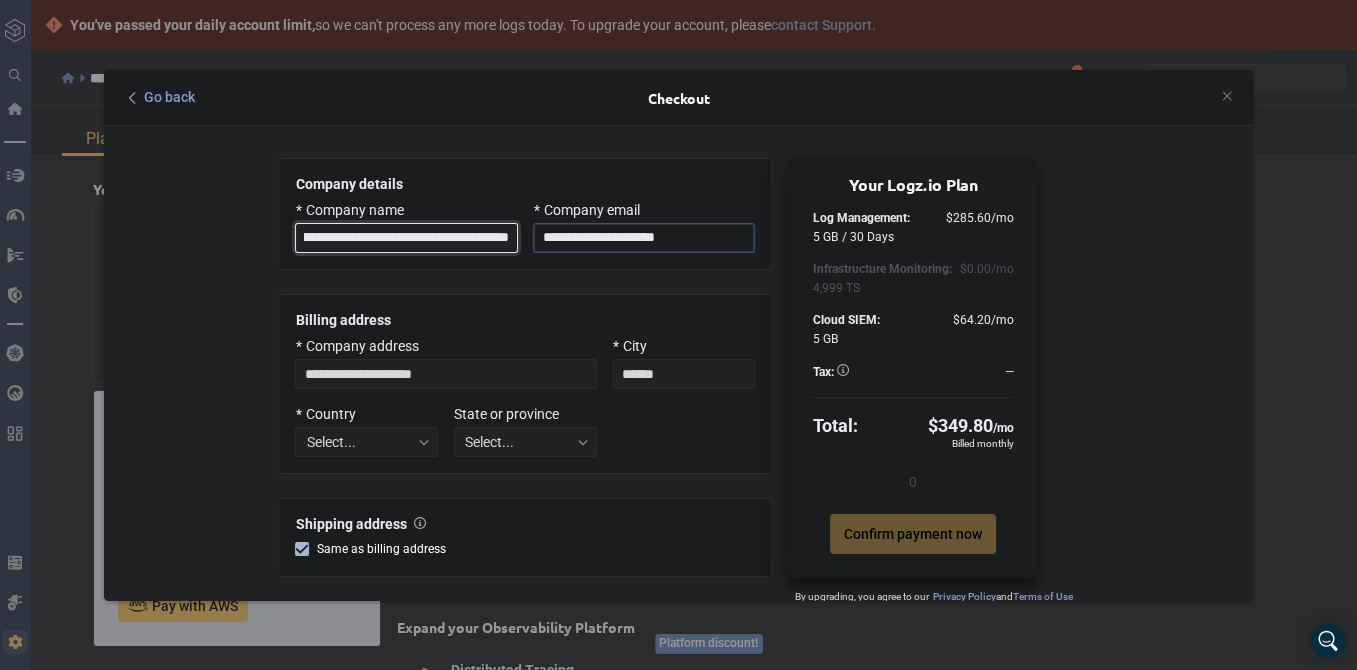 type on "**********" 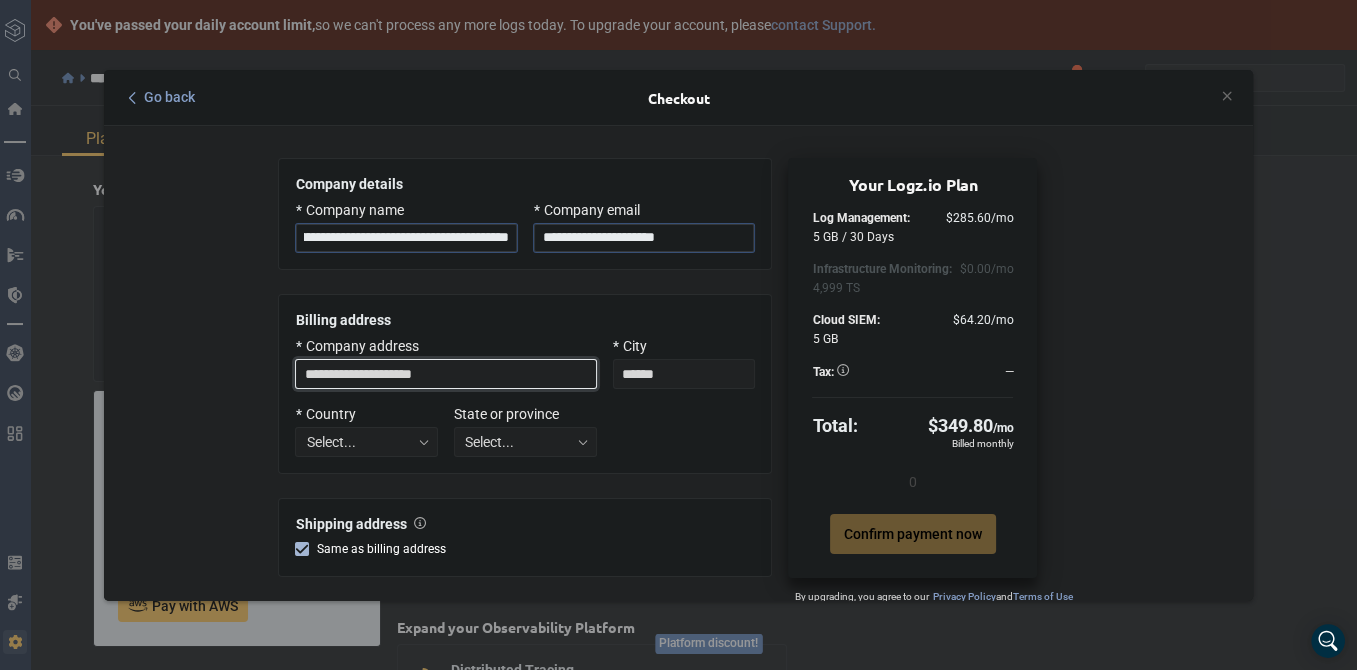 click at bounding box center (445, 374) 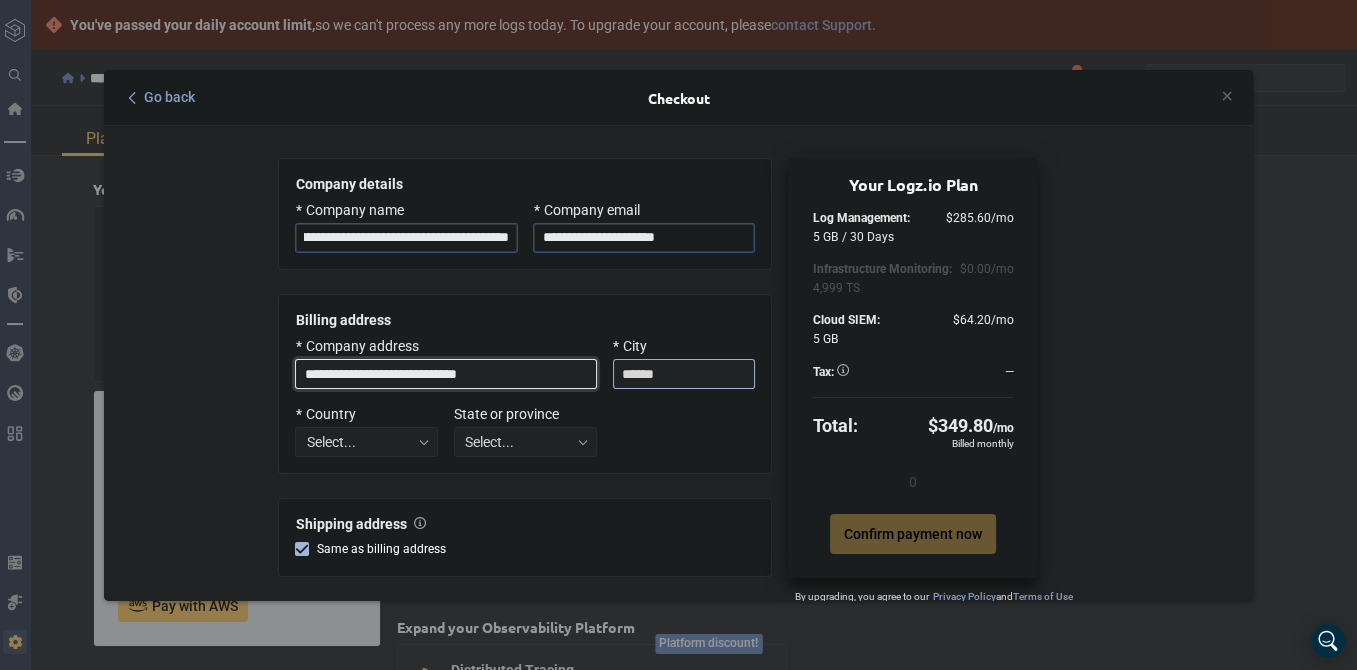 type on "**********" 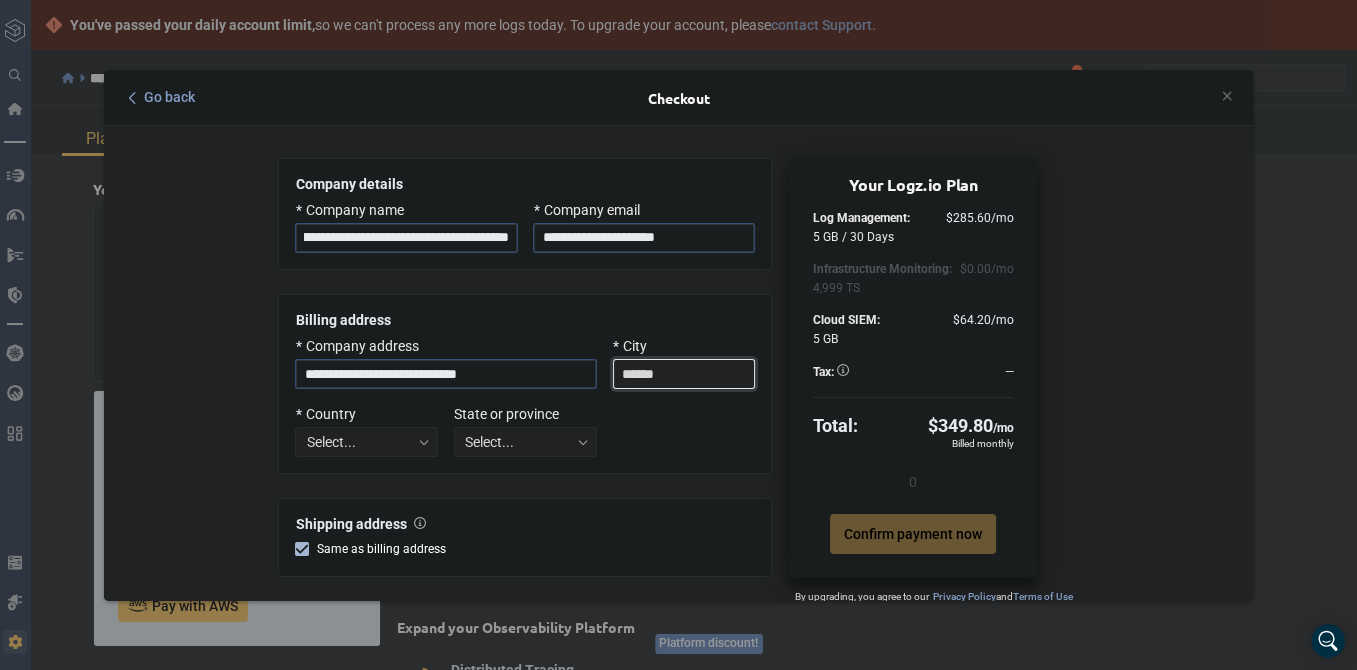 click at bounding box center (684, 374) 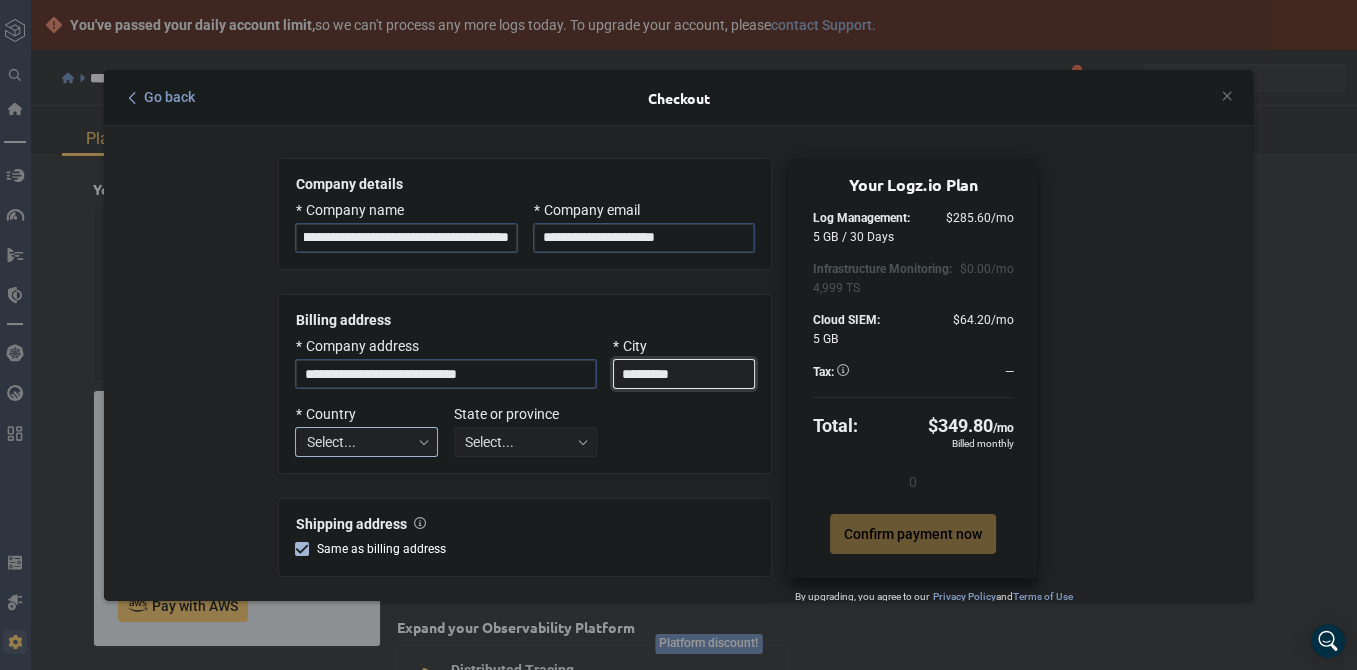 type on "*********" 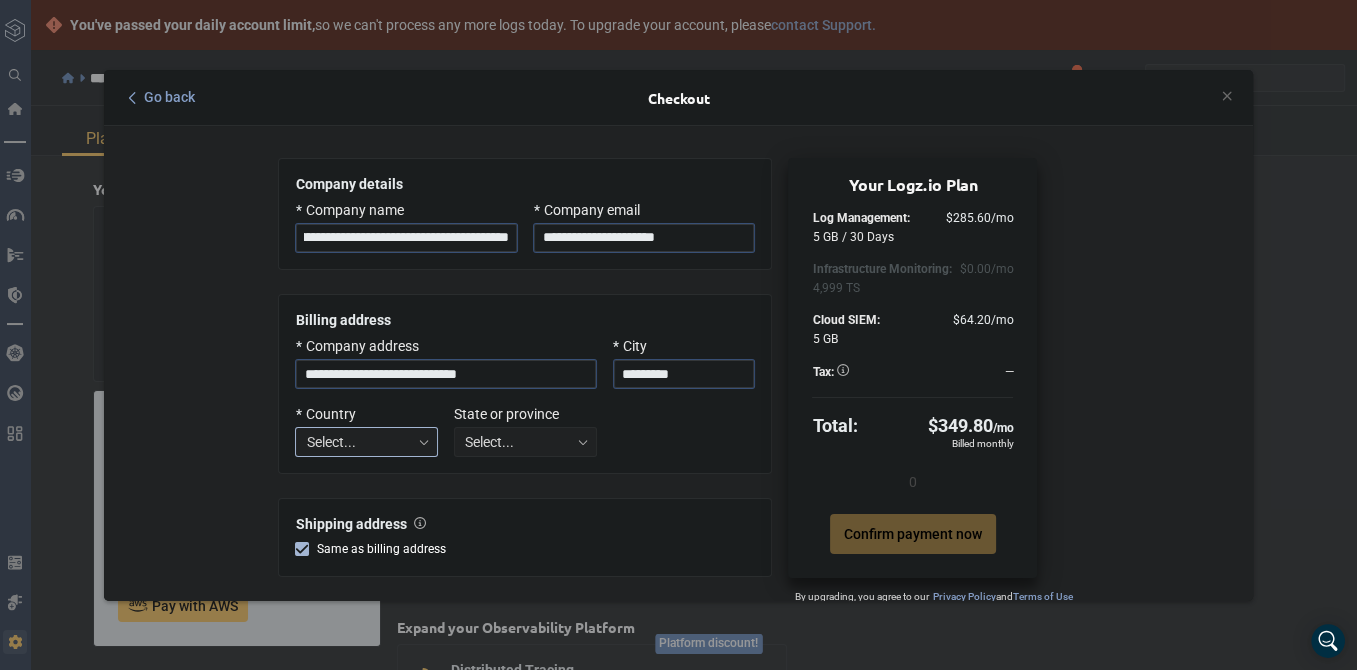 click at bounding box center (424, 442) 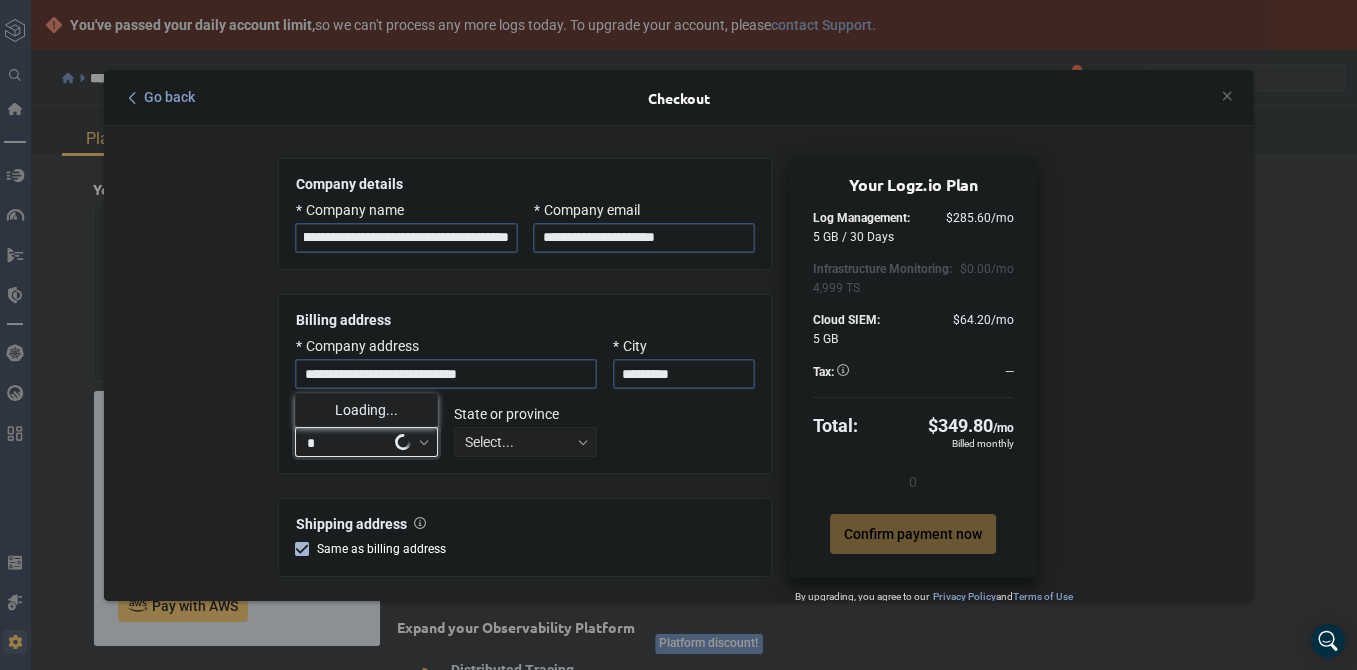 type on "**" 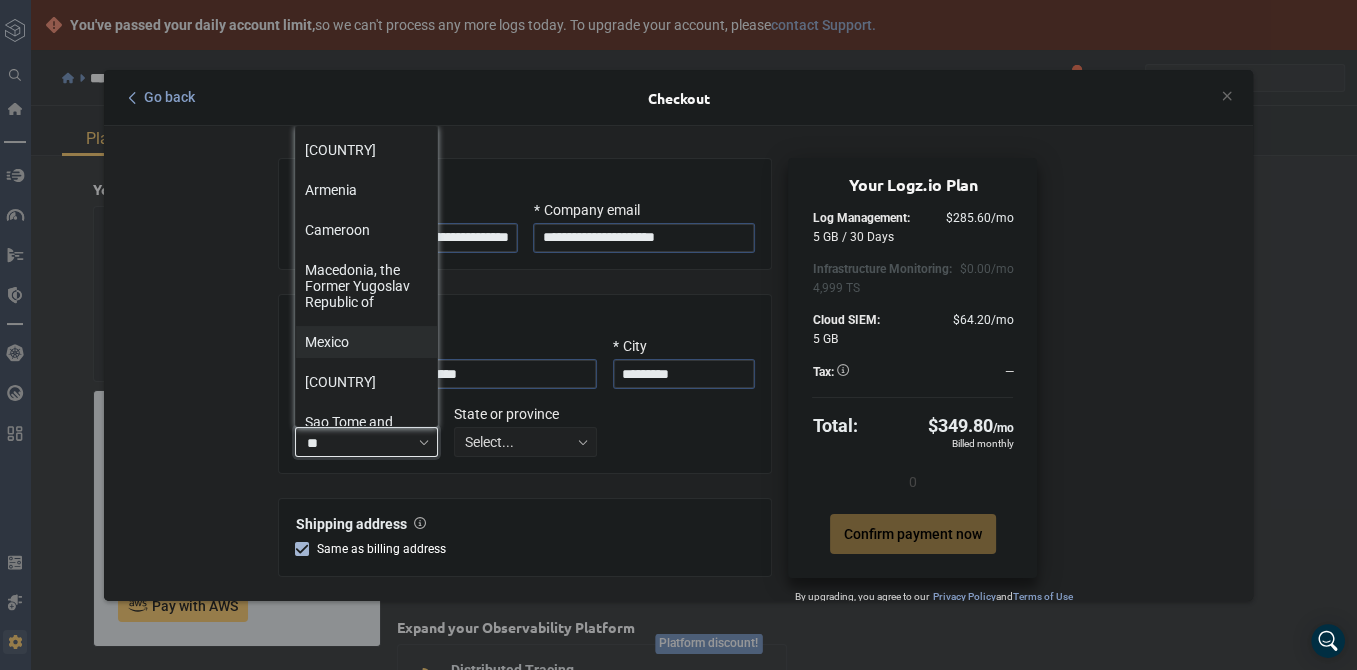 click on "Mexico" at bounding box center [366, 342] 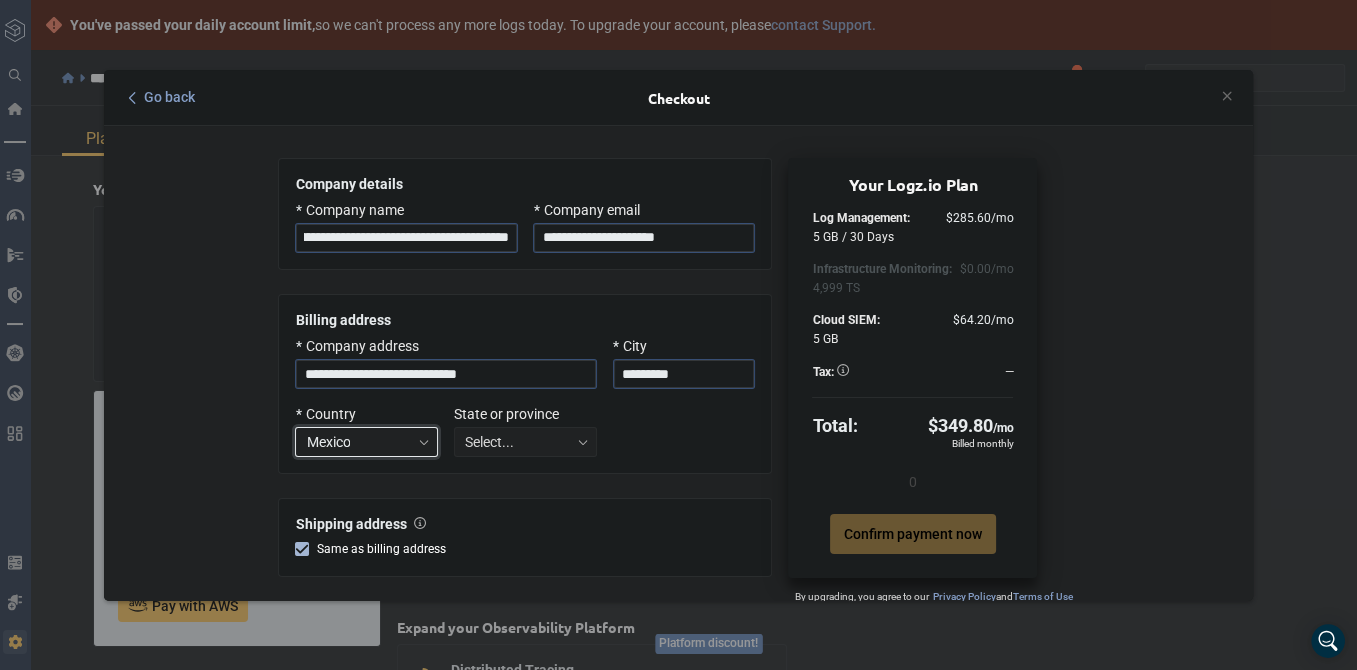 type 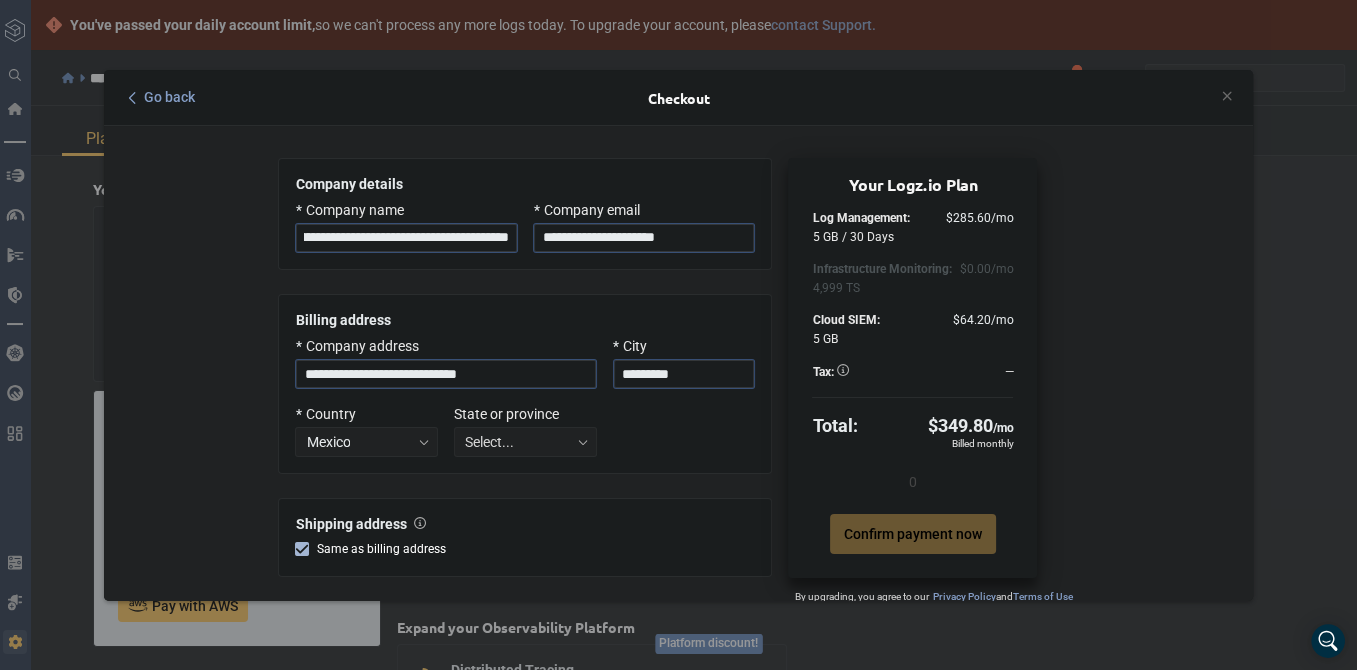 click on "Select..." at bounding box center [525, 442] 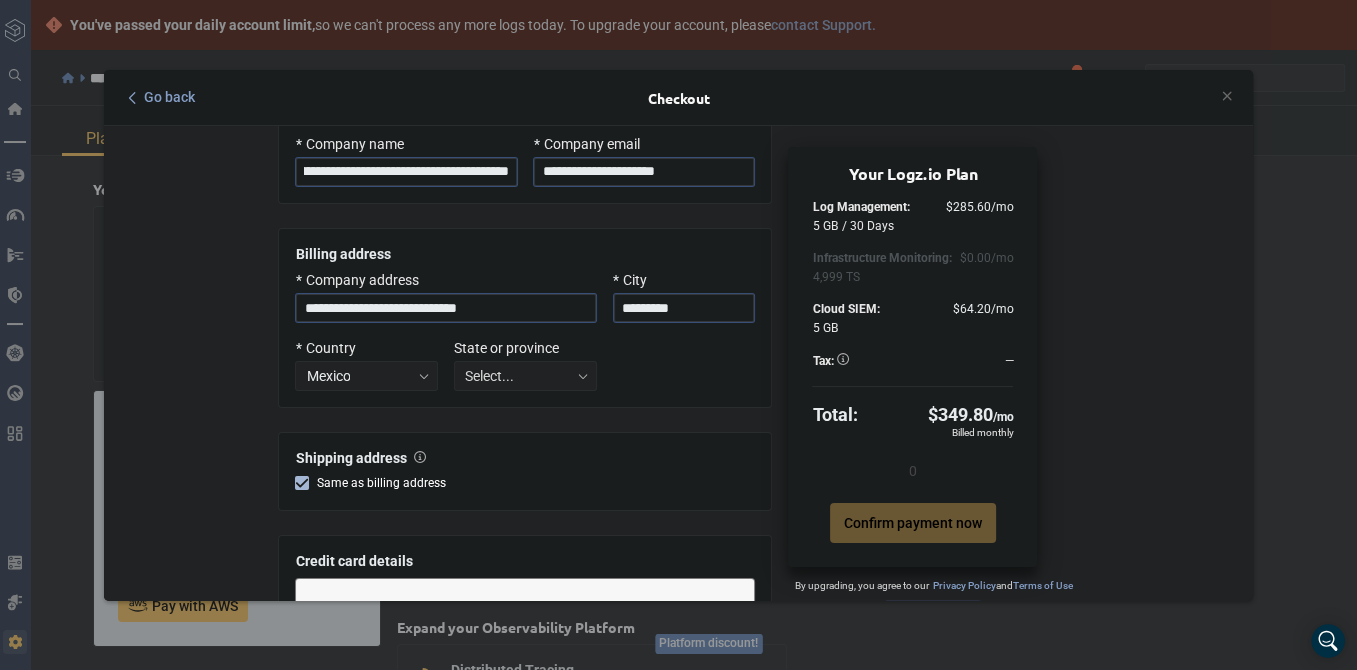 scroll, scrollTop: 122, scrollLeft: 0, axis: vertical 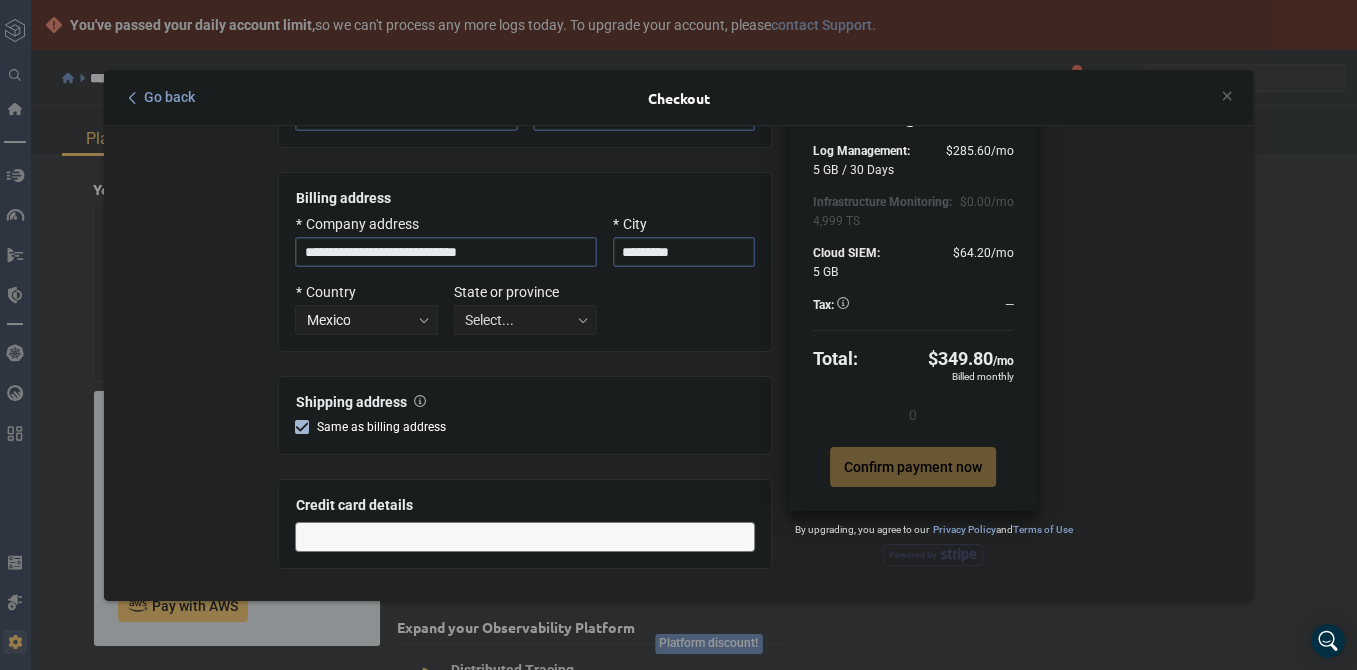 click on "Select..." at bounding box center [525, 320] 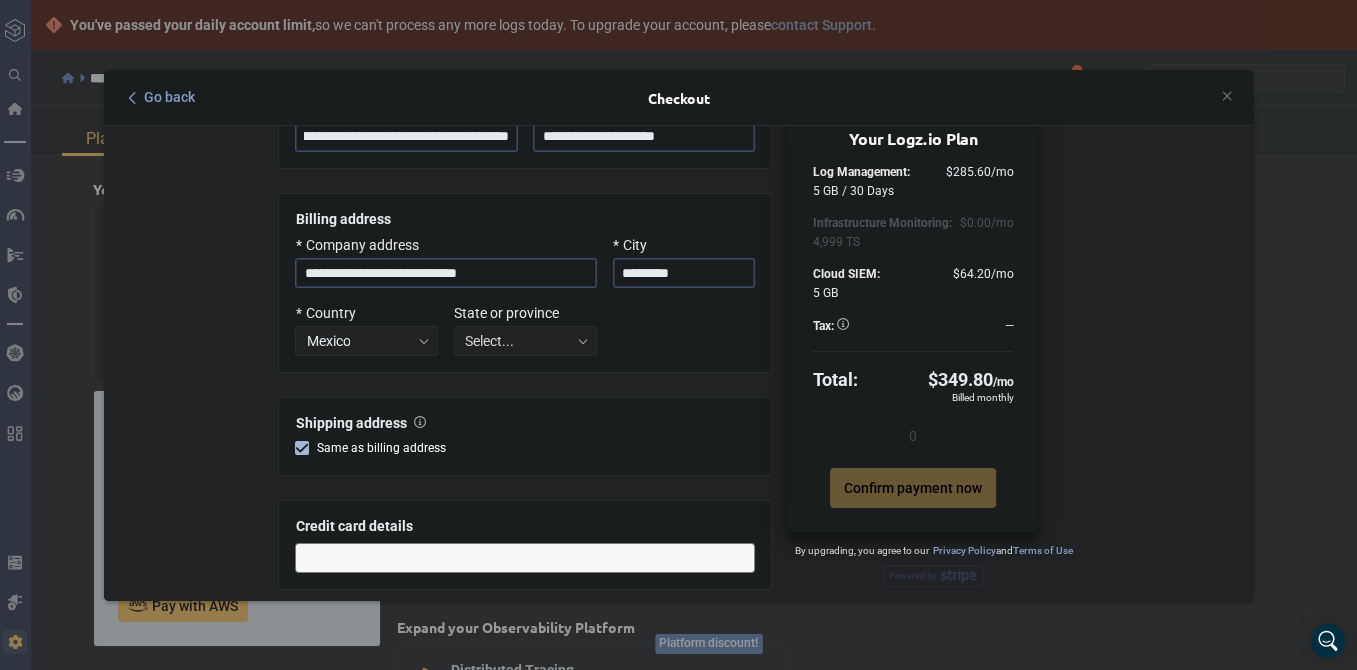 scroll, scrollTop: 122, scrollLeft: 0, axis: vertical 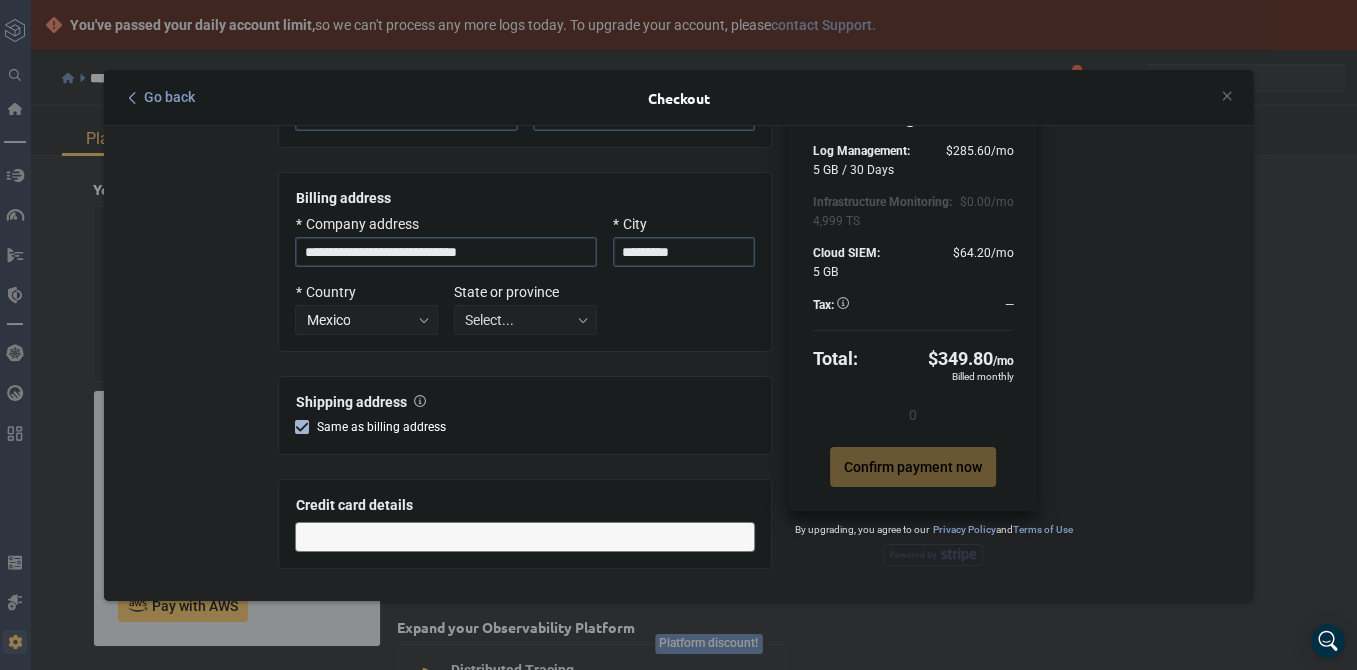 click on "Select..." at bounding box center (525, 320) 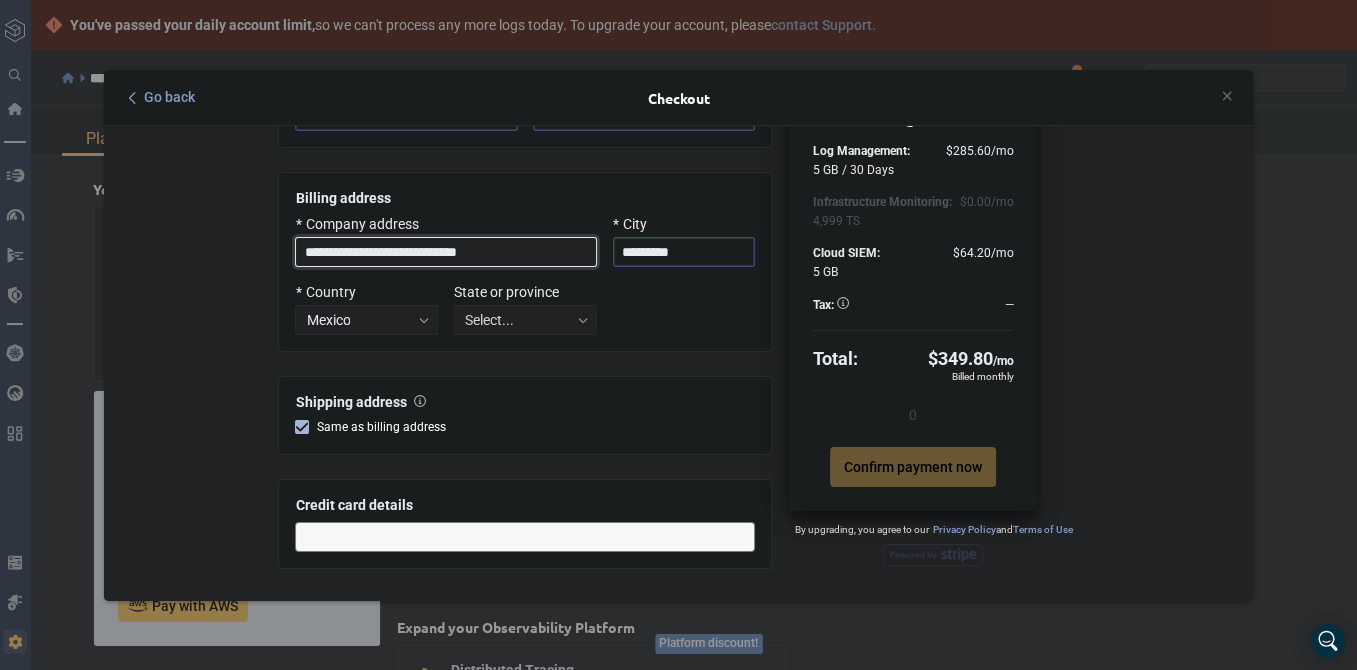 click on "**********" at bounding box center (445, 252) 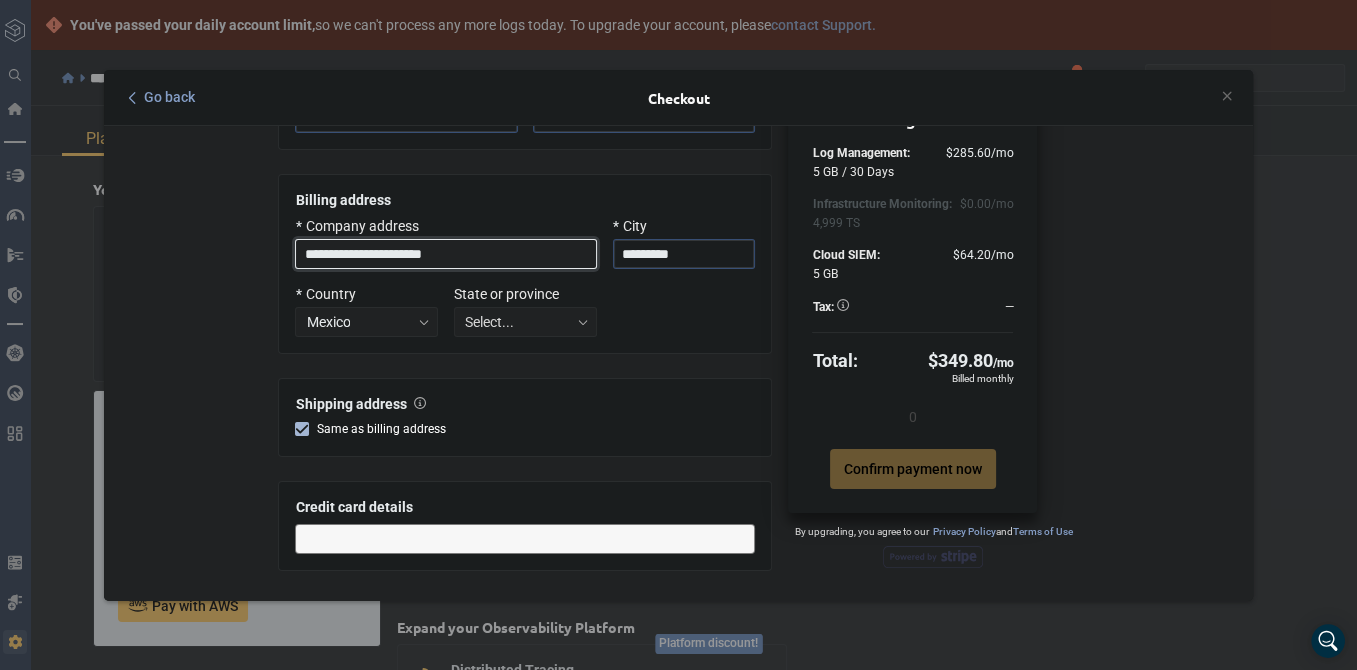scroll, scrollTop: 122, scrollLeft: 0, axis: vertical 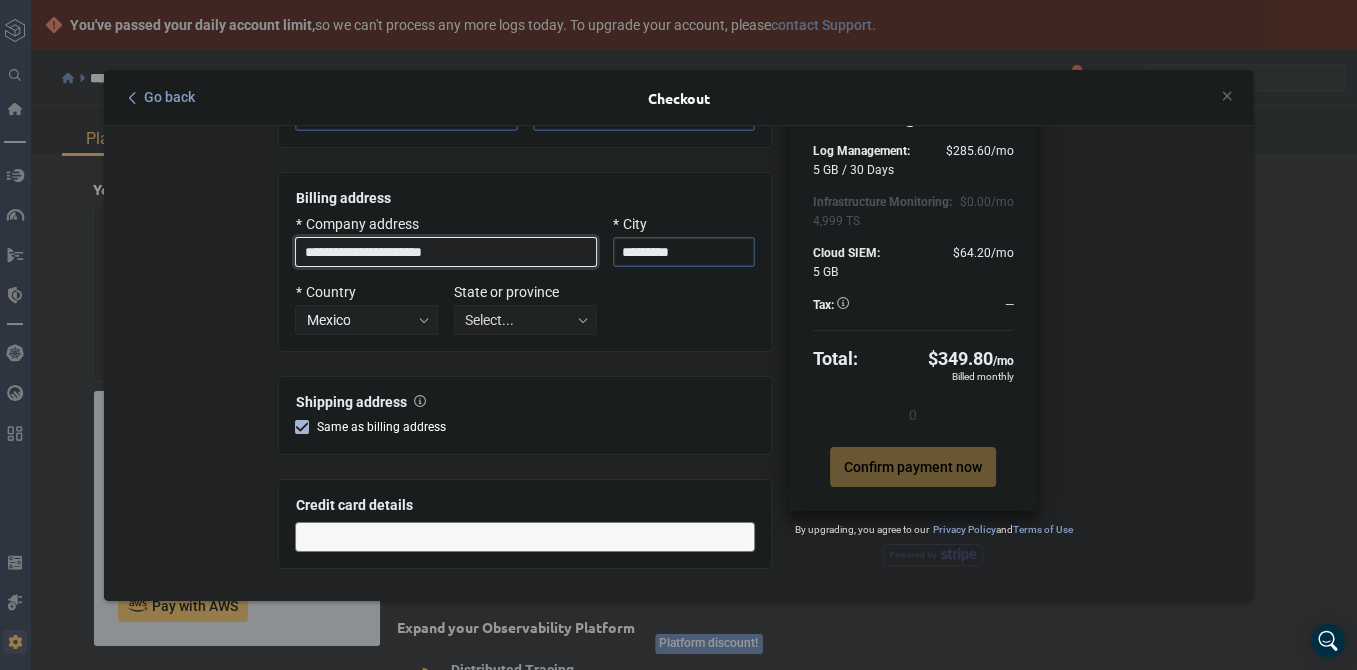 type on "**********" 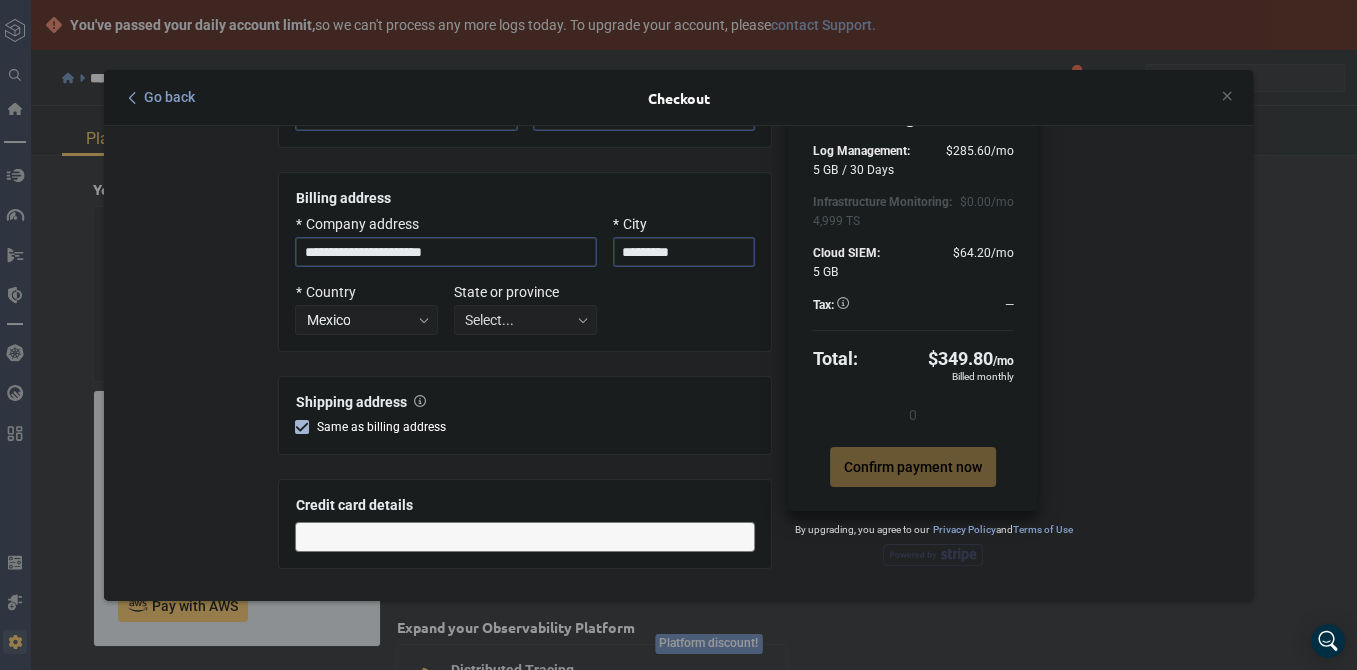click on "Select..." at bounding box center (525, 320) 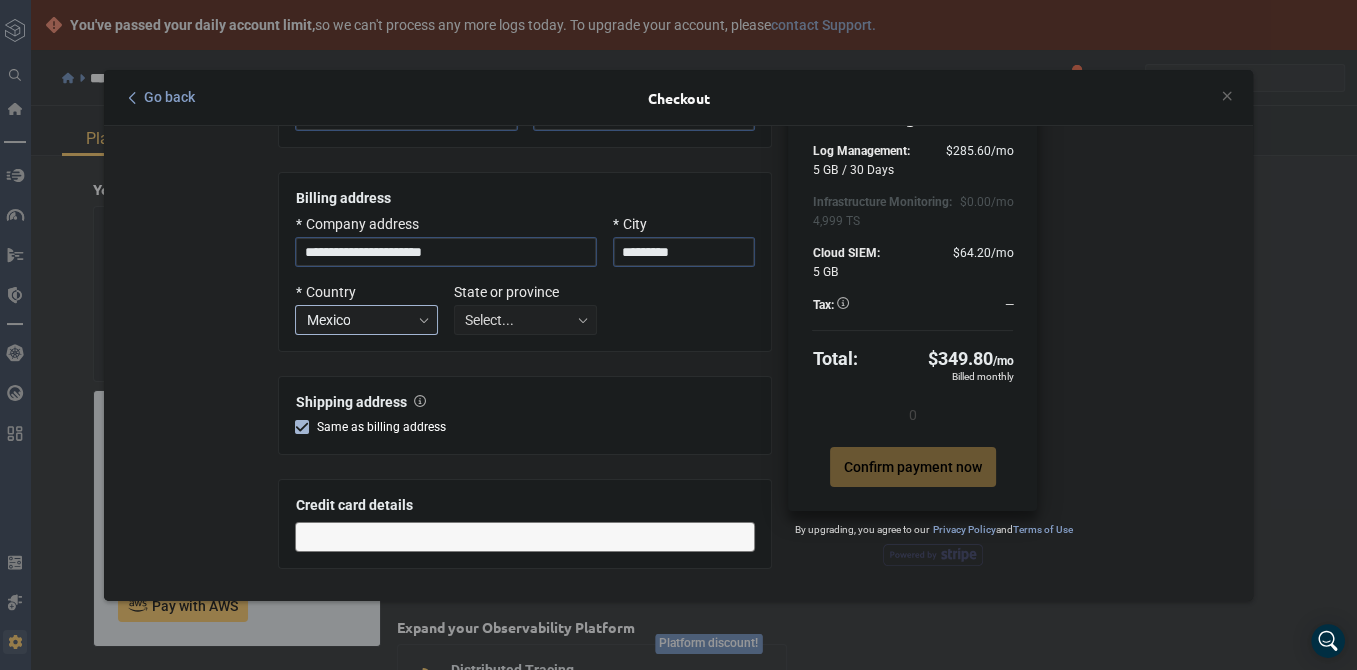 click at bounding box center [424, 320] 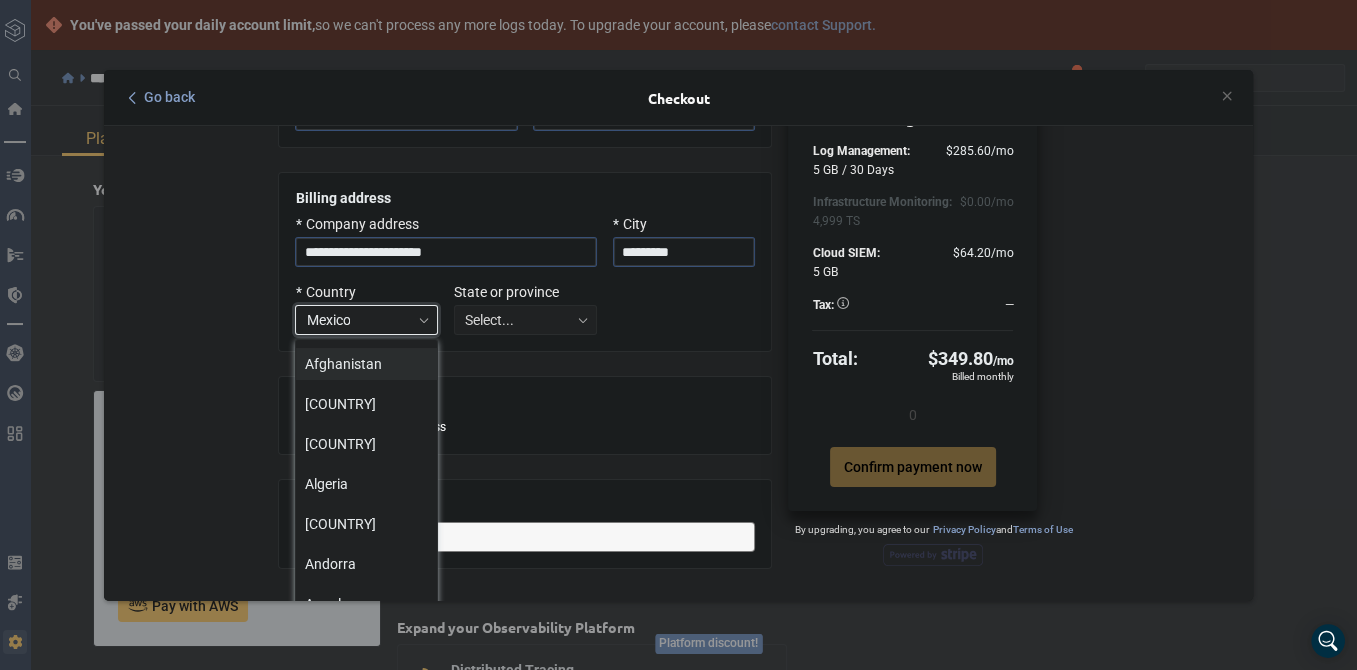 click at bounding box center [424, 320] 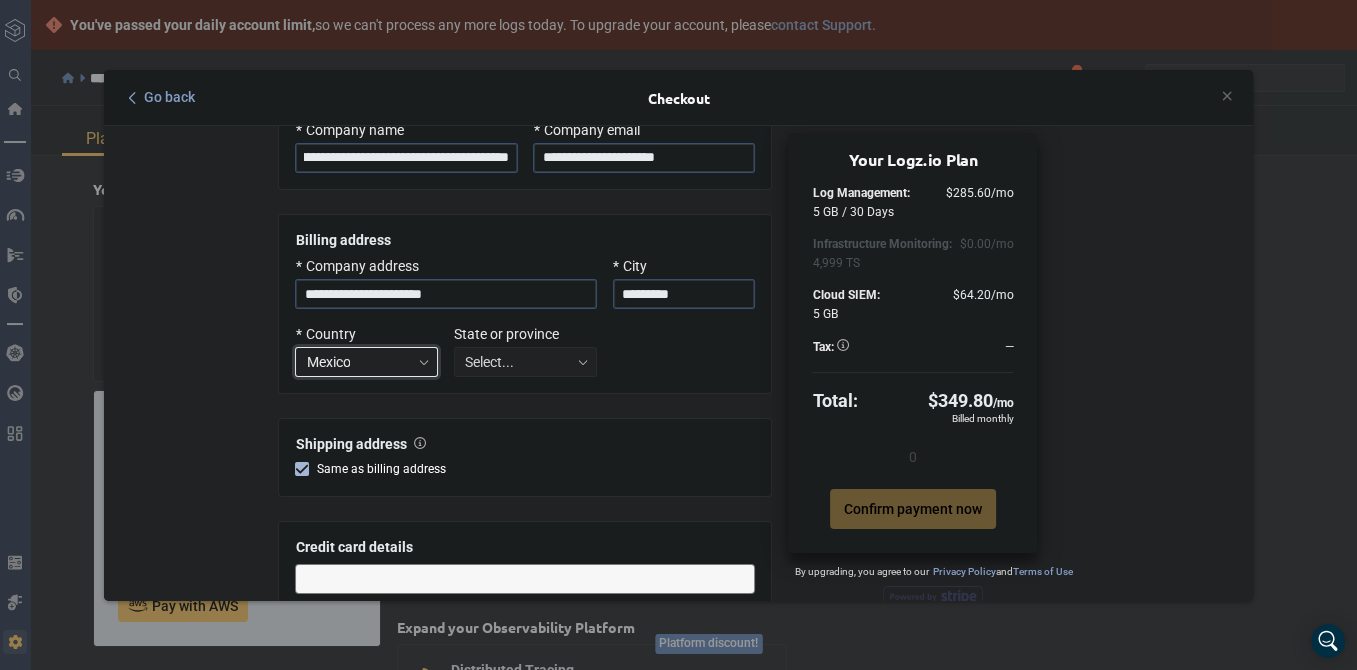 scroll, scrollTop: 122, scrollLeft: 0, axis: vertical 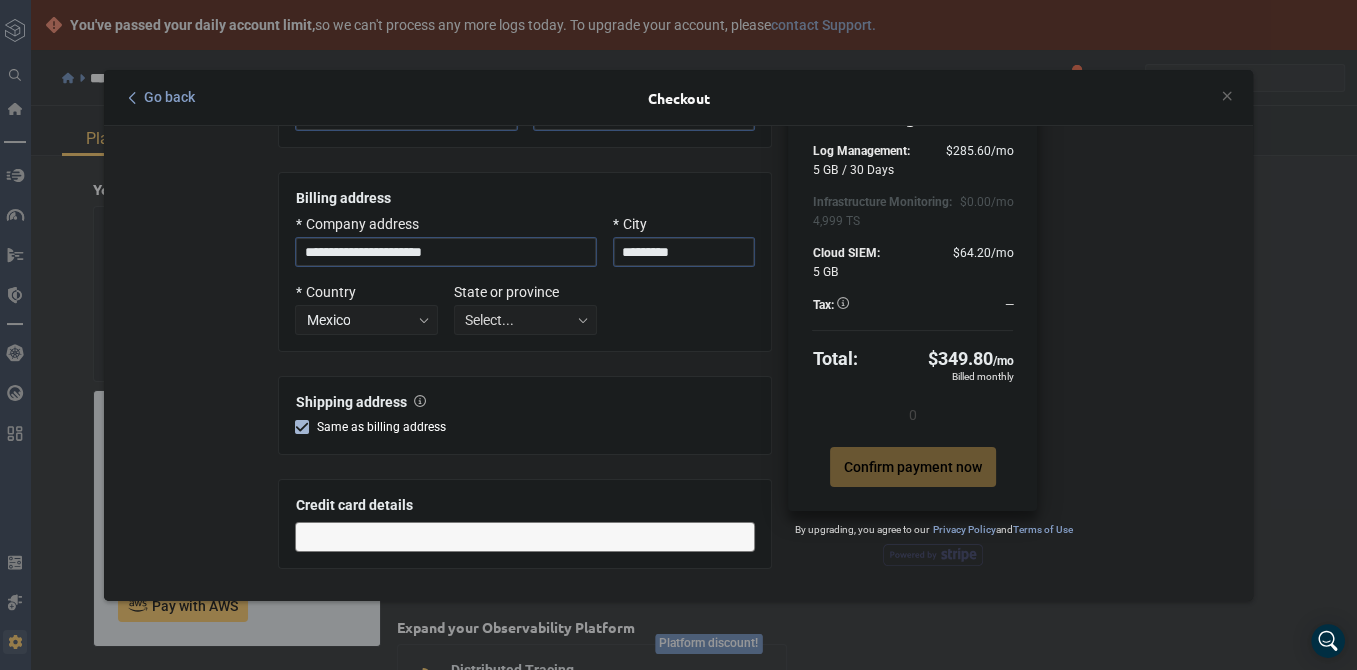 click on "**********" at bounding box center (525, 303) 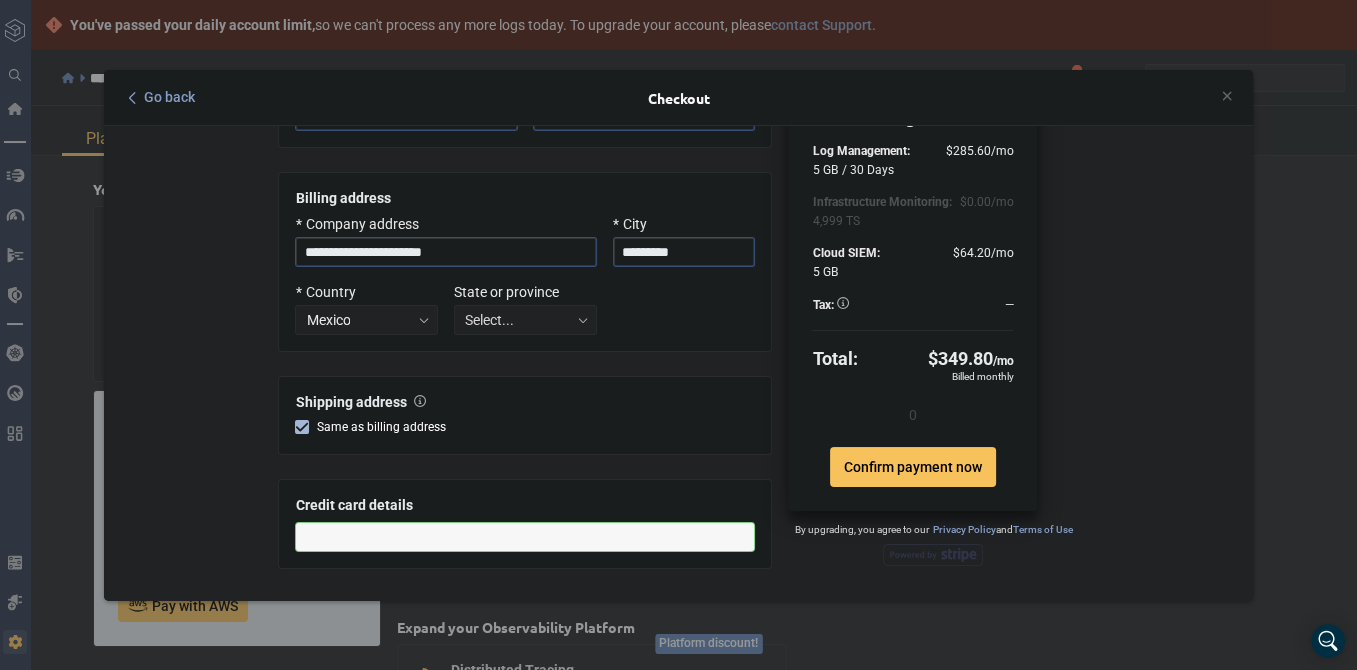 scroll, scrollTop: 21, scrollLeft: 0, axis: vertical 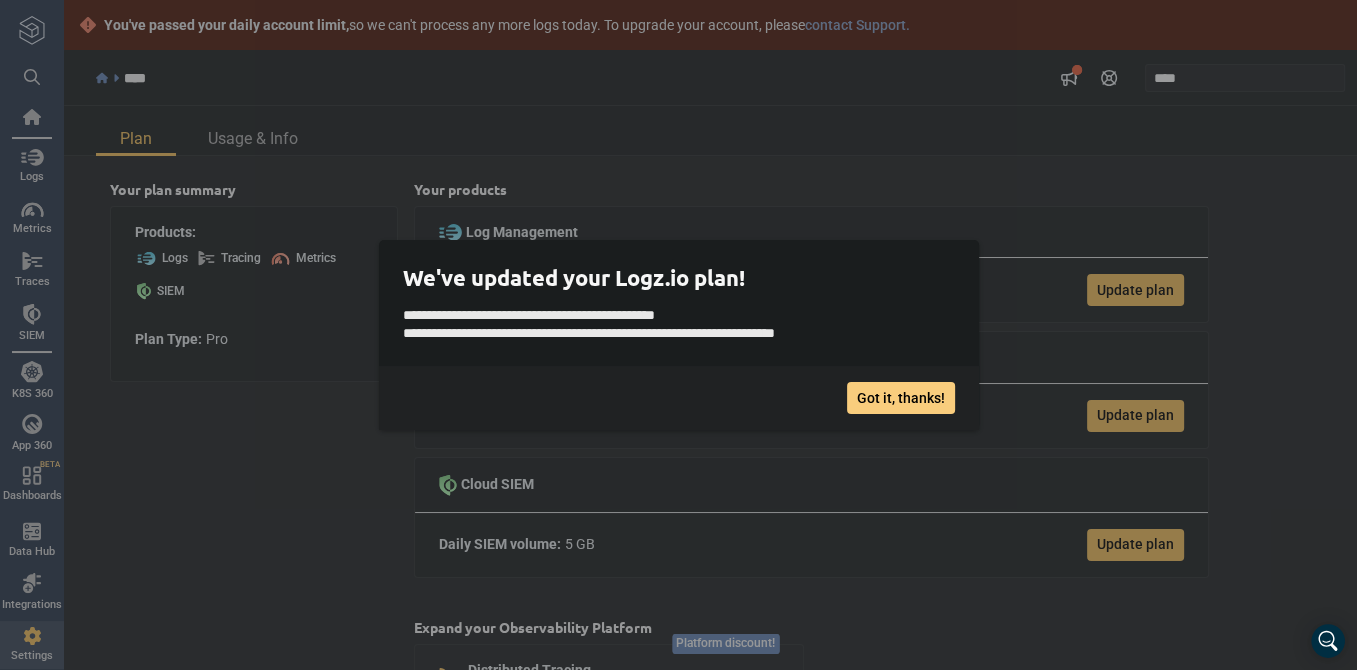 click on "Got it, thanks!" at bounding box center [901, 398] 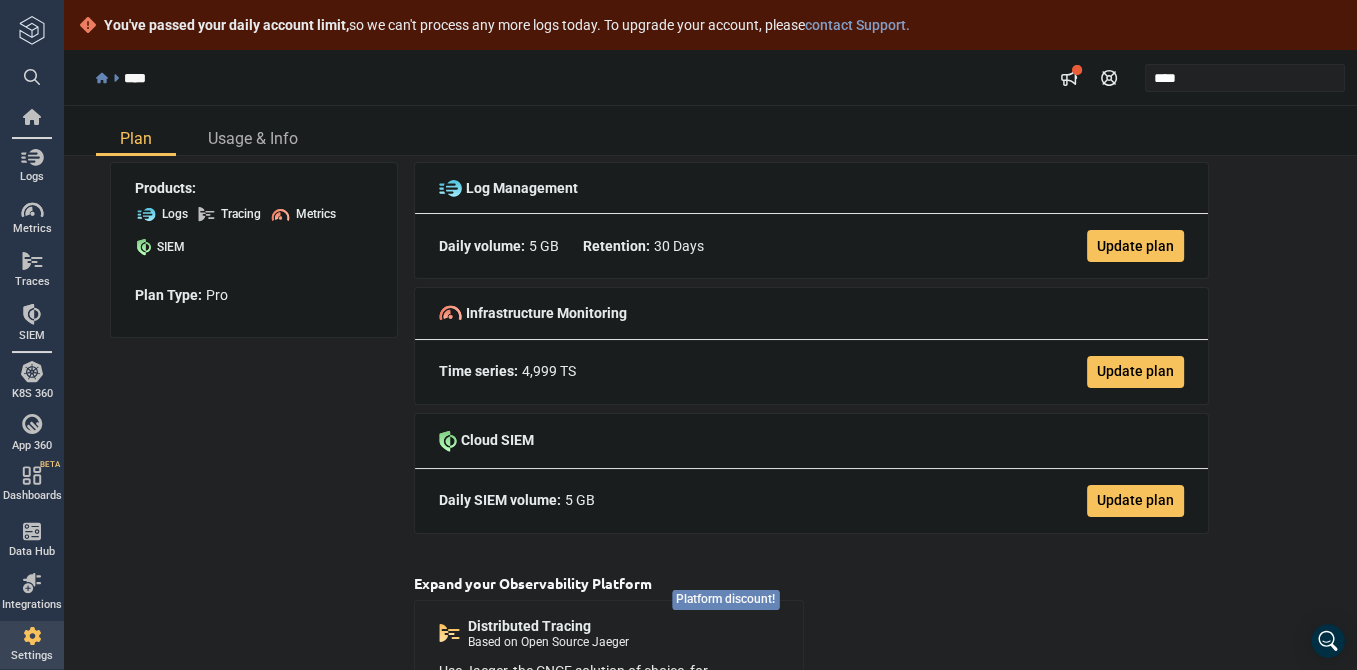 scroll, scrollTop: 0, scrollLeft: 0, axis: both 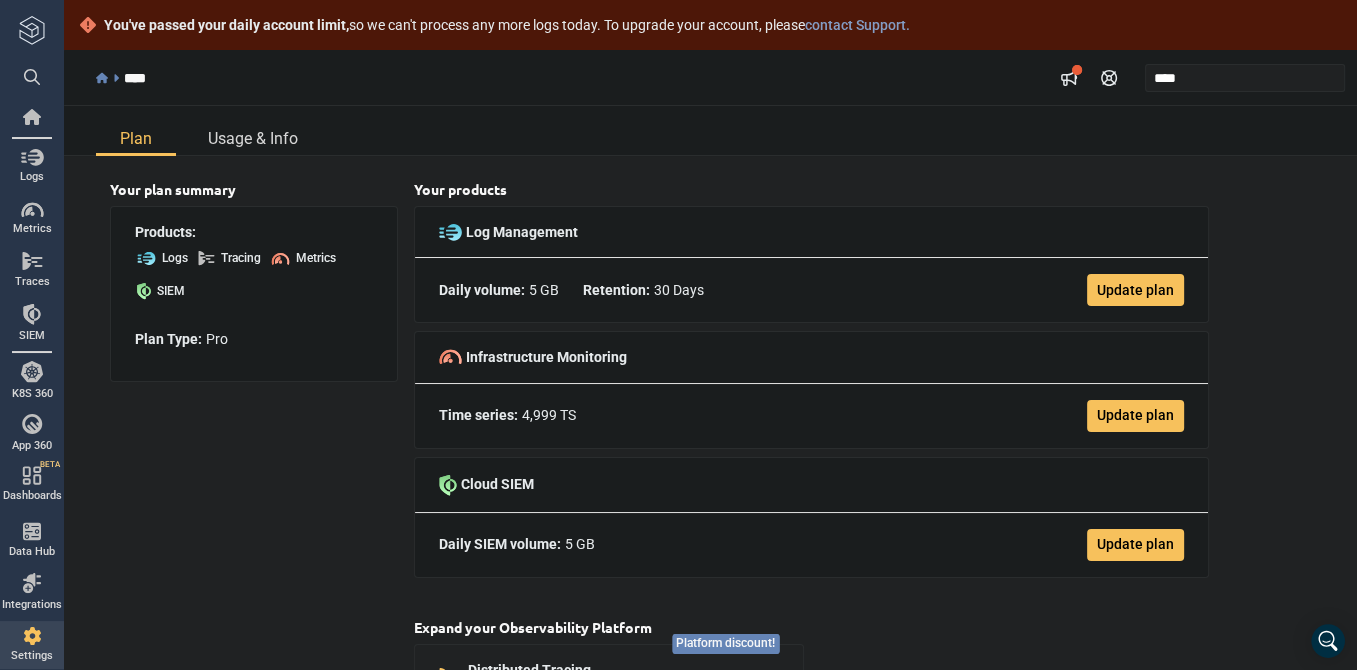 click on "Usage & Info" at bounding box center [253, 138] 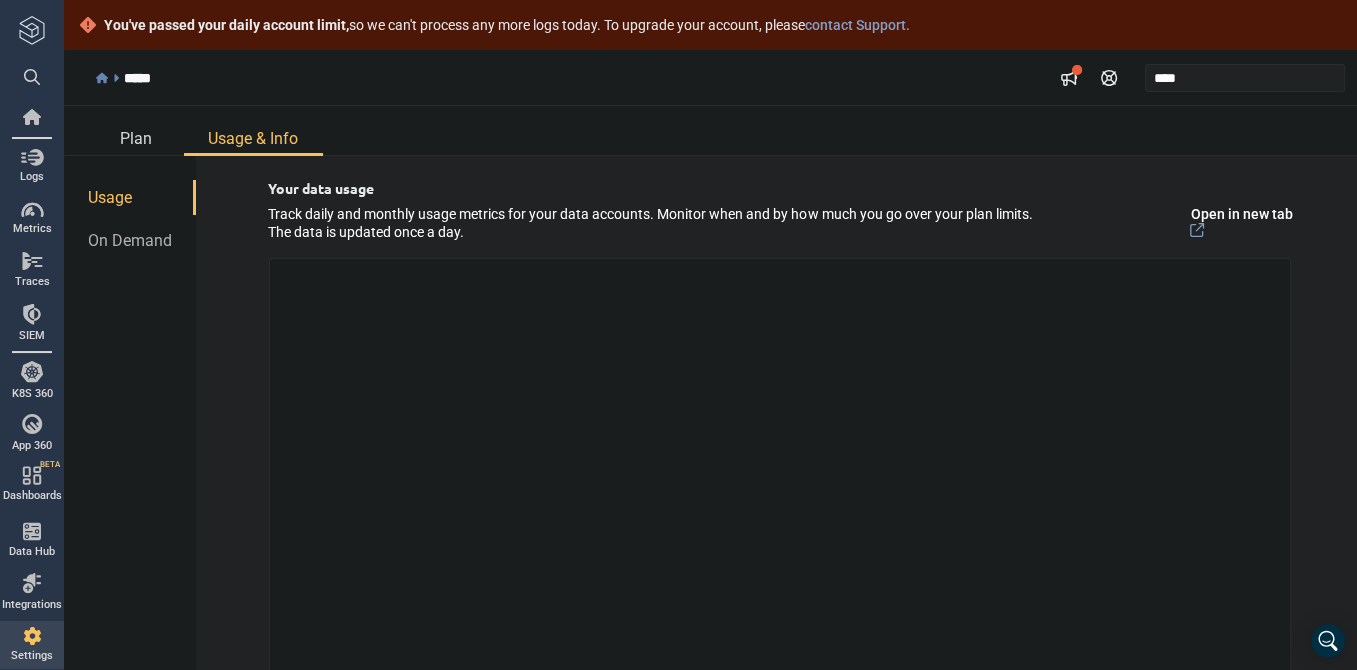 click on "Plan" at bounding box center [136, 138] 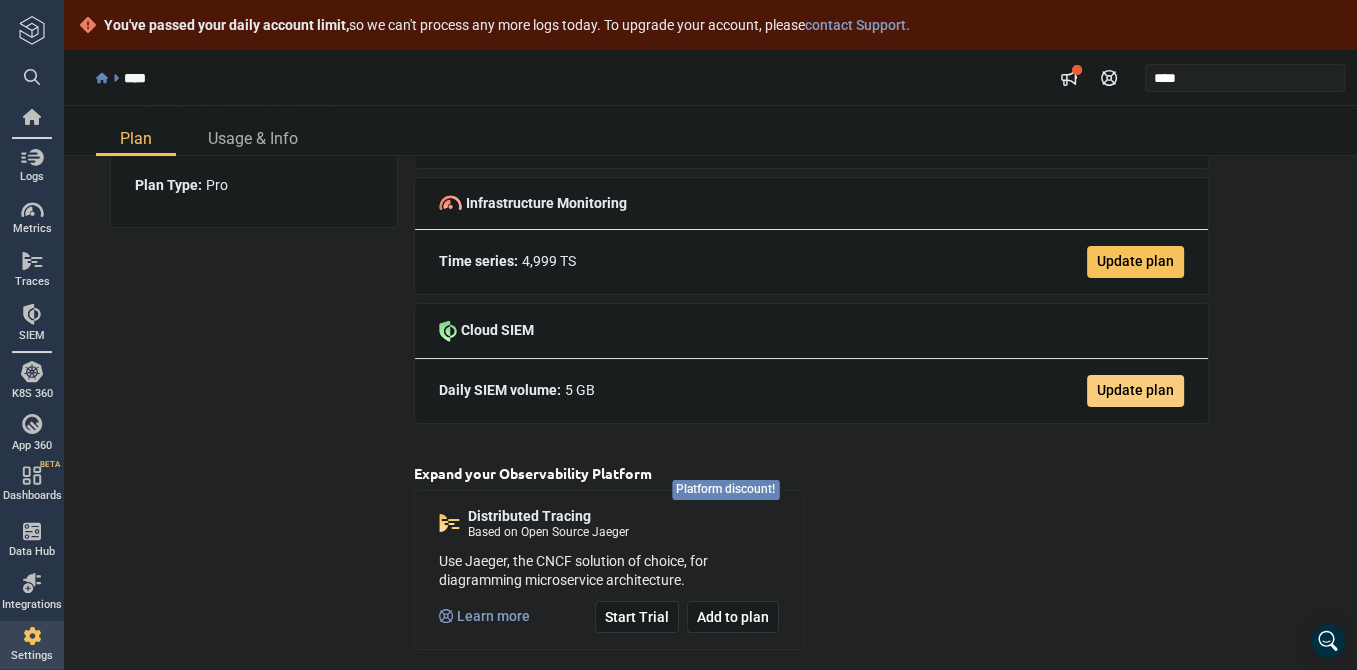 scroll, scrollTop: 0, scrollLeft: 0, axis: both 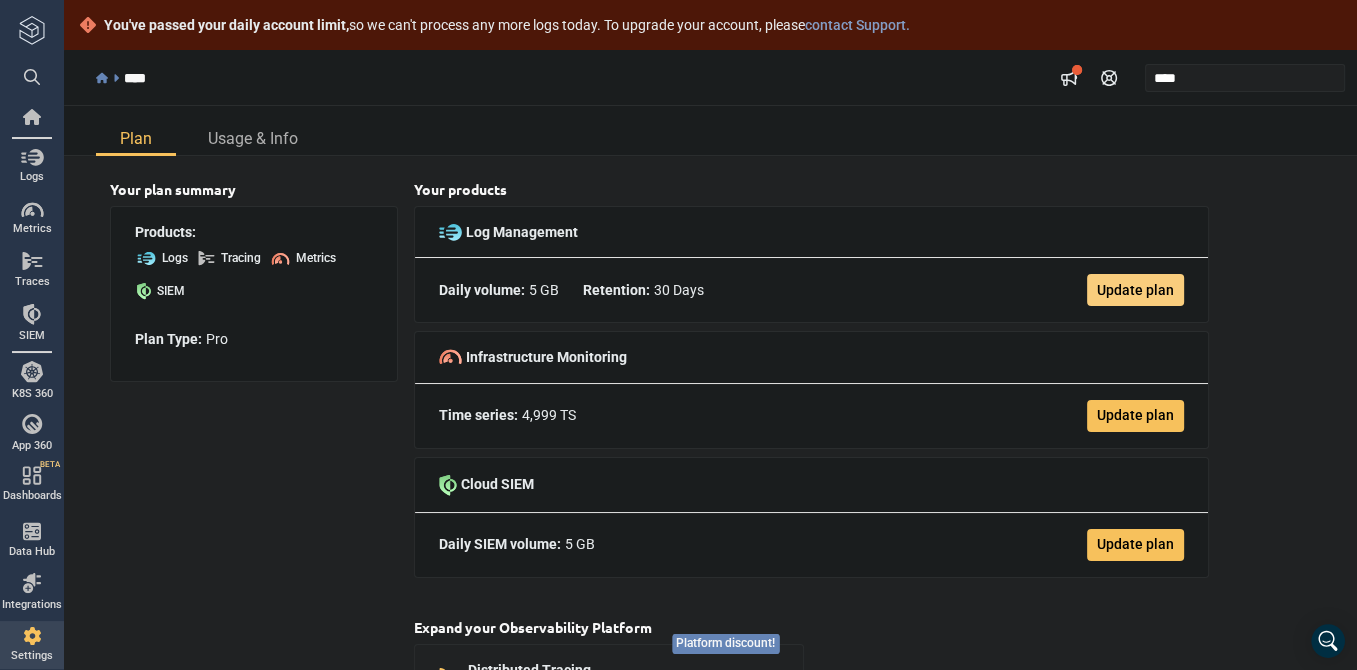 click on "Update plan" at bounding box center (1135, 290) 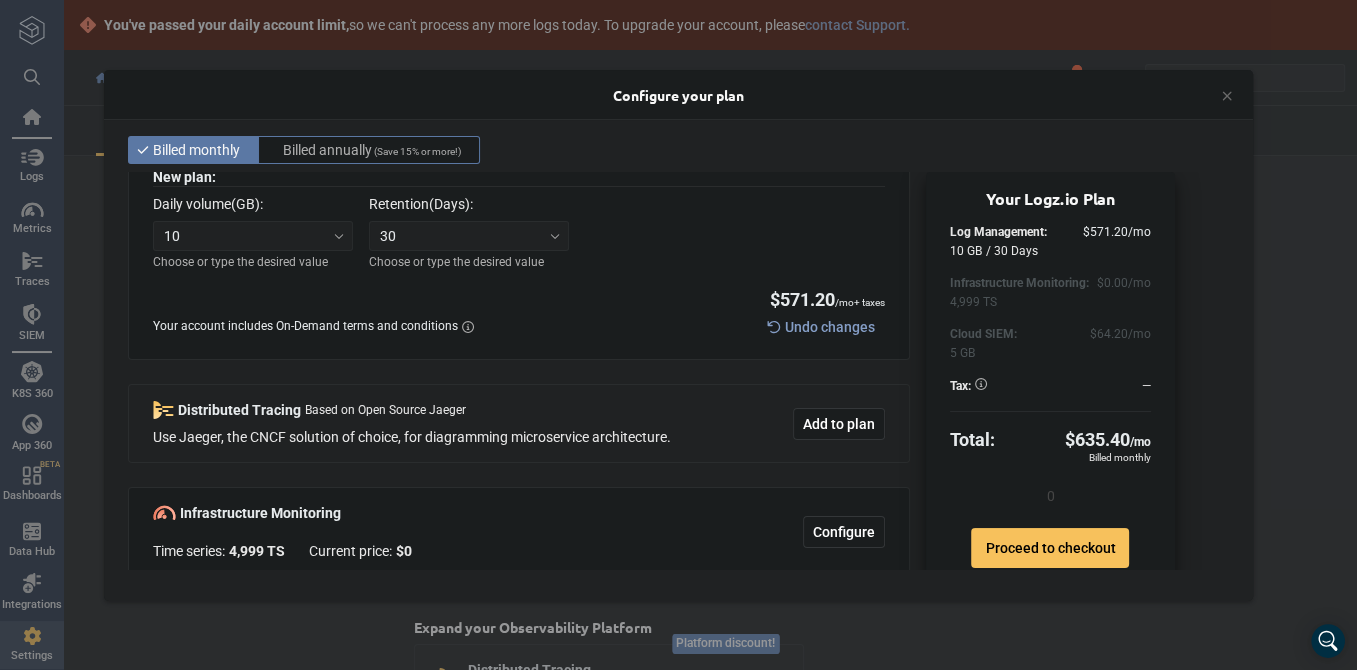 scroll, scrollTop: 0, scrollLeft: 0, axis: both 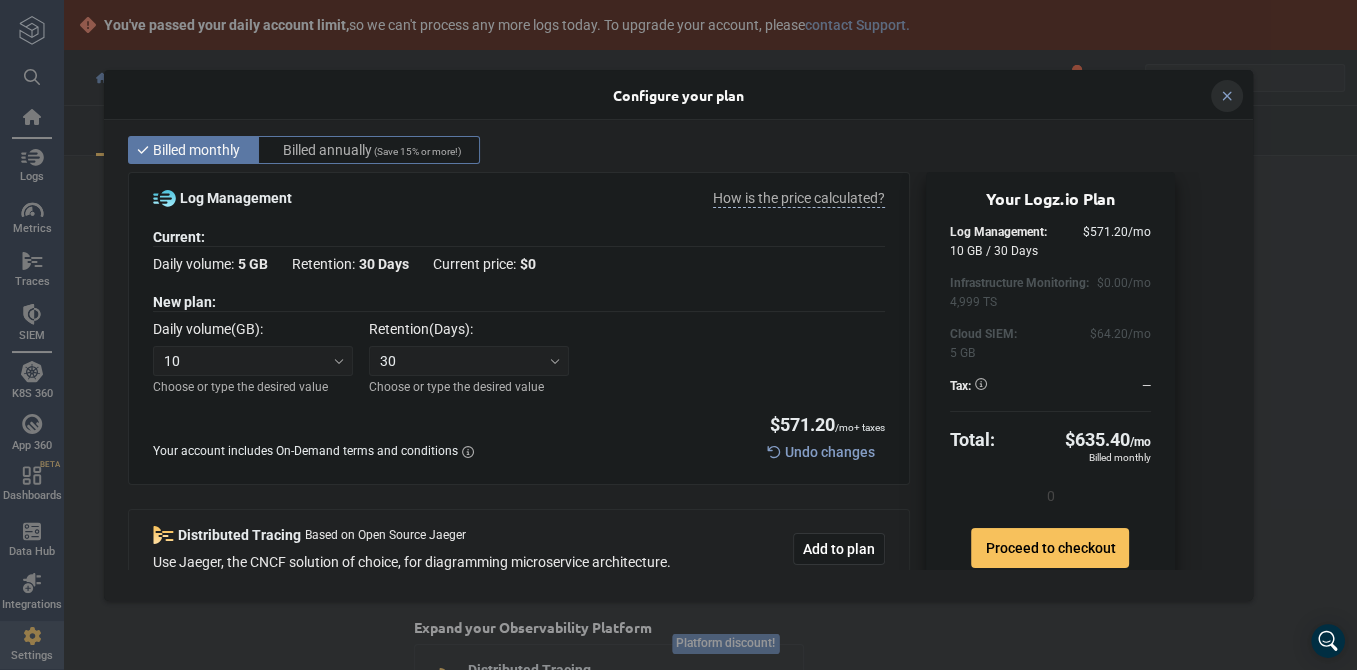 click 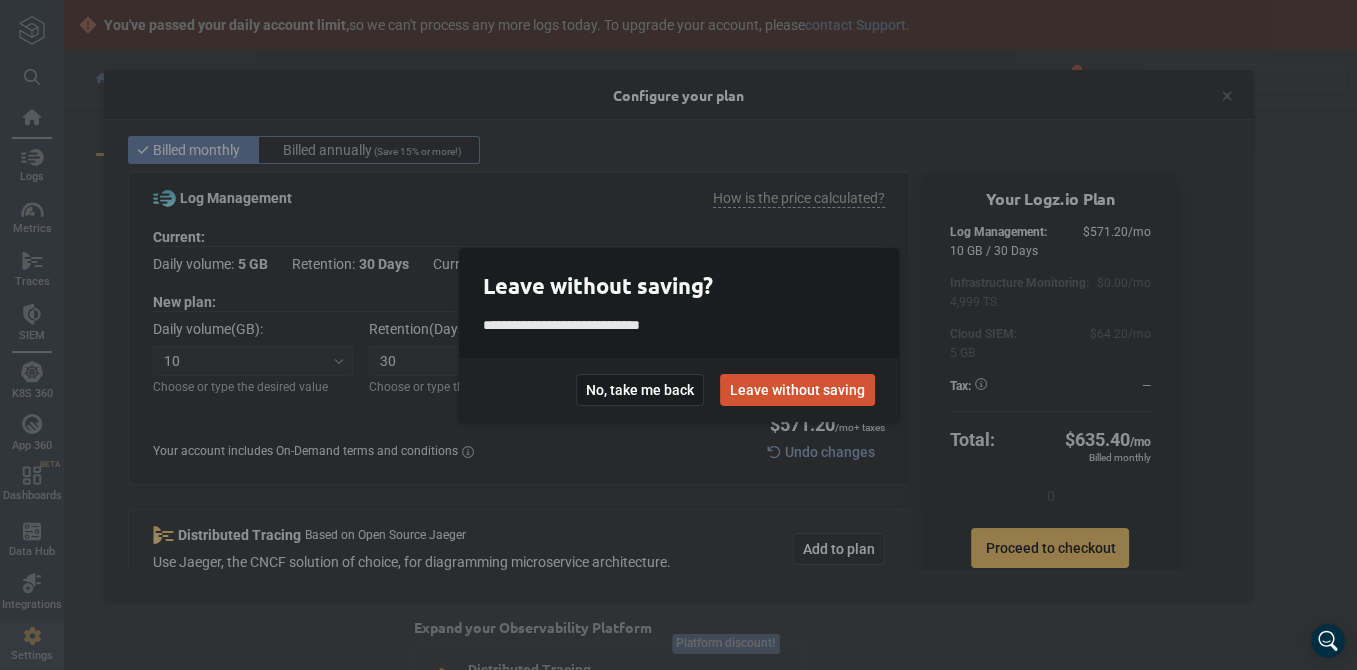 click on "Leave without saving" at bounding box center [797, 390] 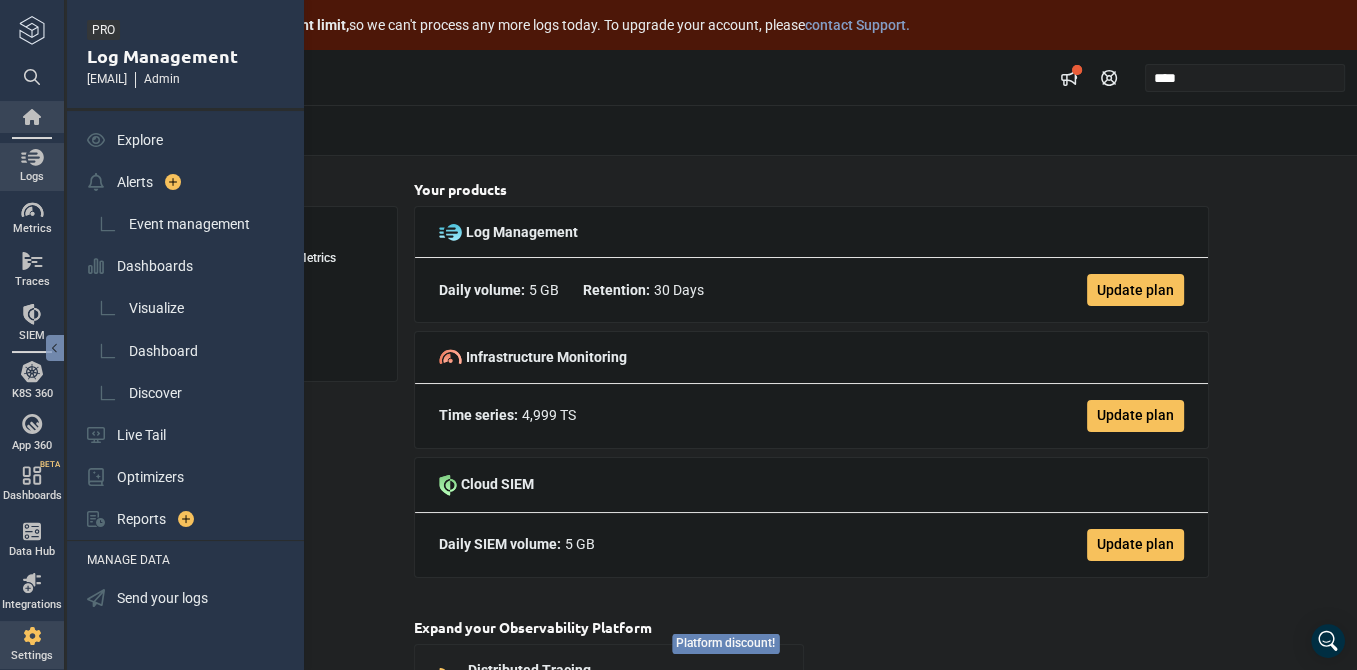 click at bounding box center [32, 117] 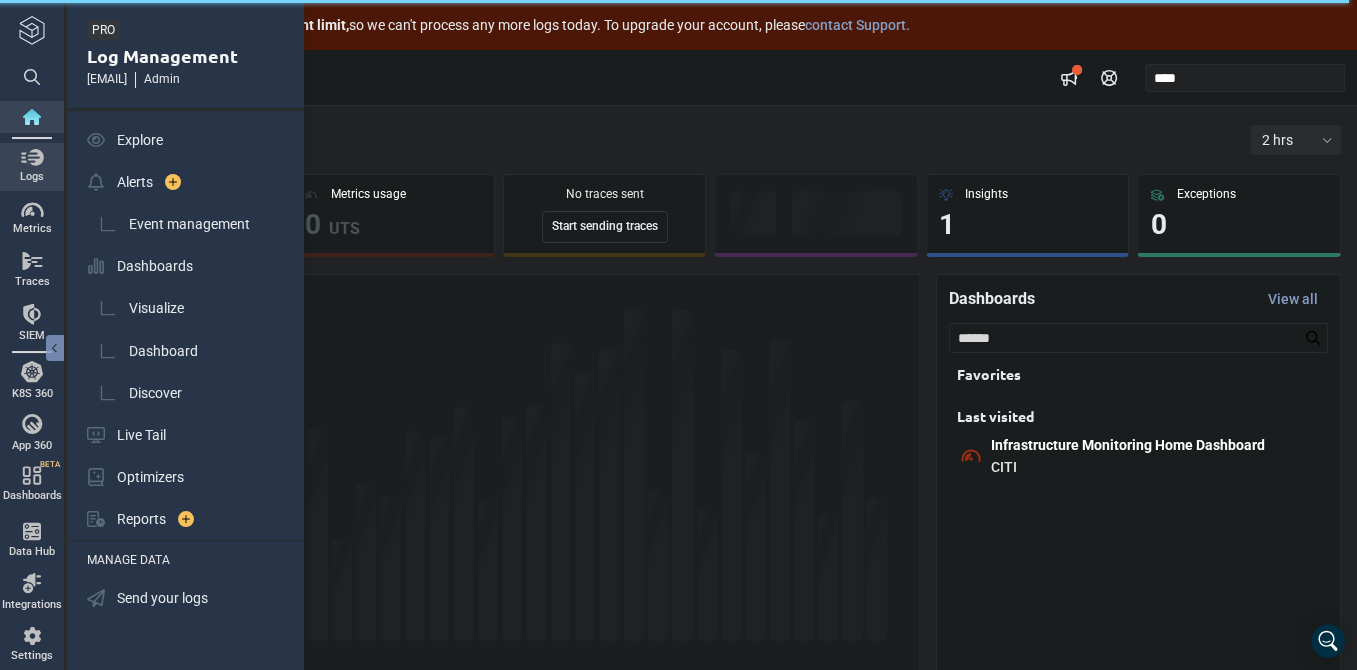 click at bounding box center (32, 157) 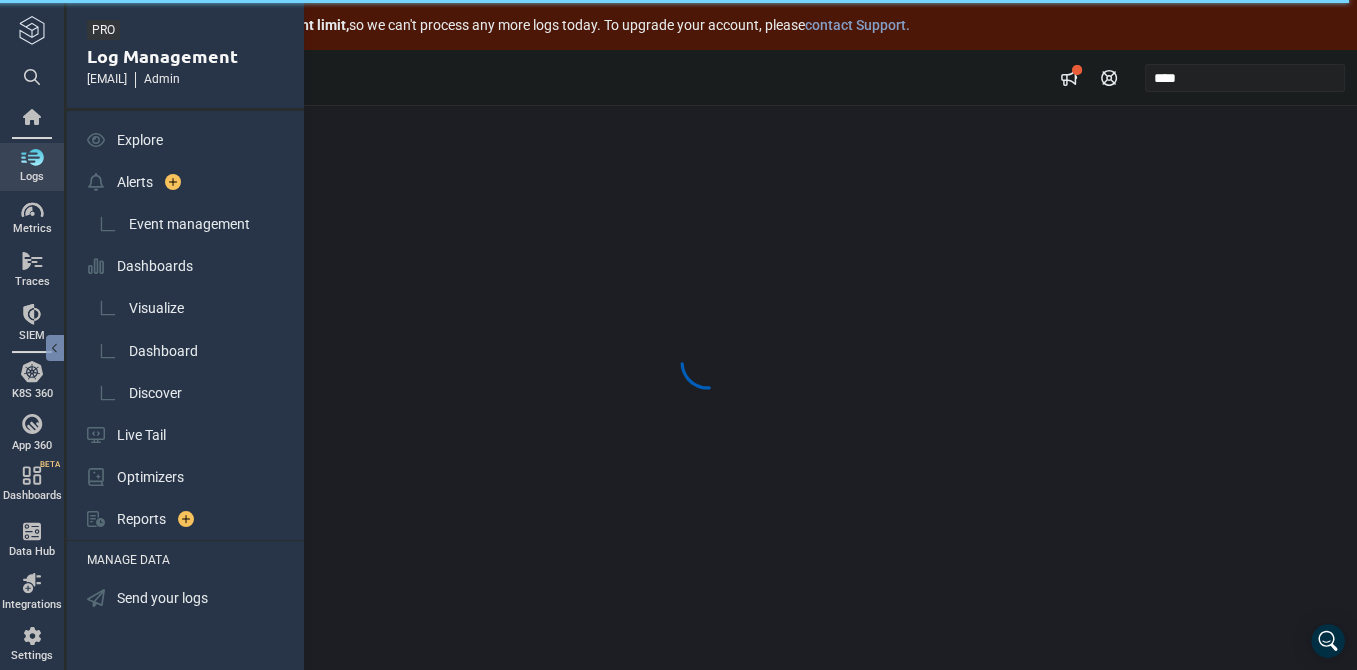 scroll, scrollTop: 0, scrollLeft: 0, axis: both 